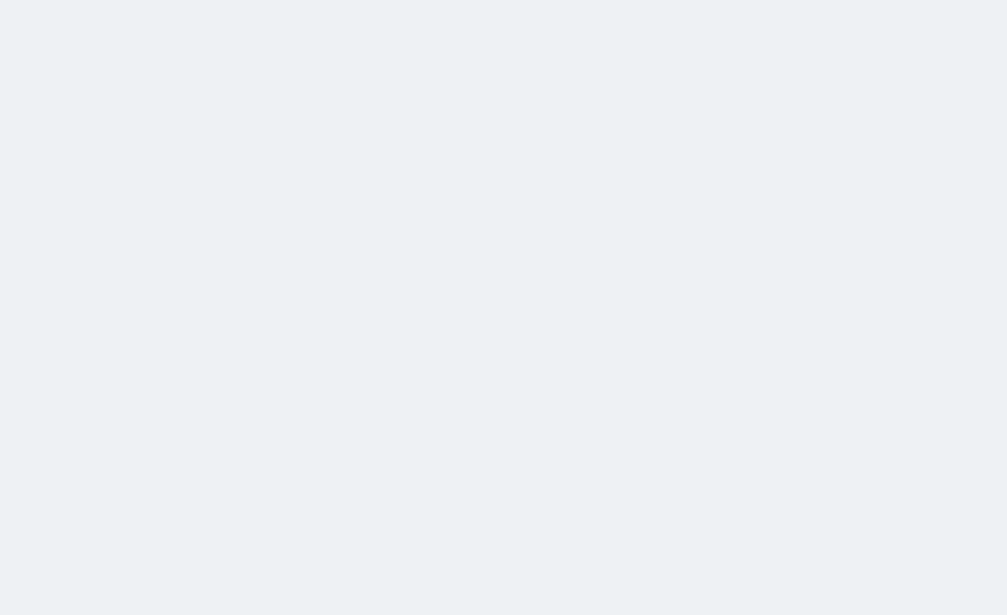 scroll, scrollTop: 0, scrollLeft: 0, axis: both 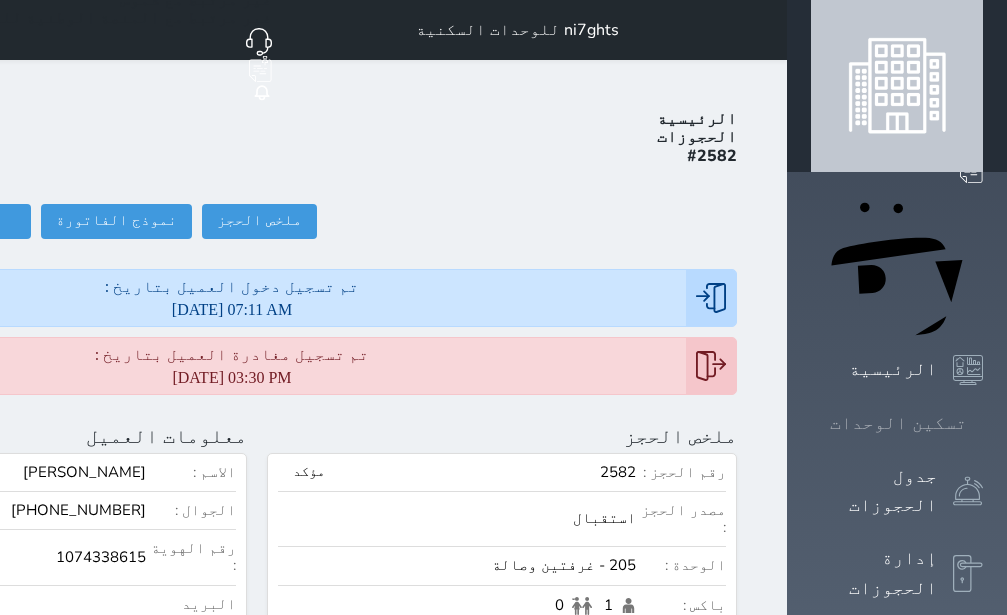click on "تسكين الوحدات" at bounding box center [898, 423] 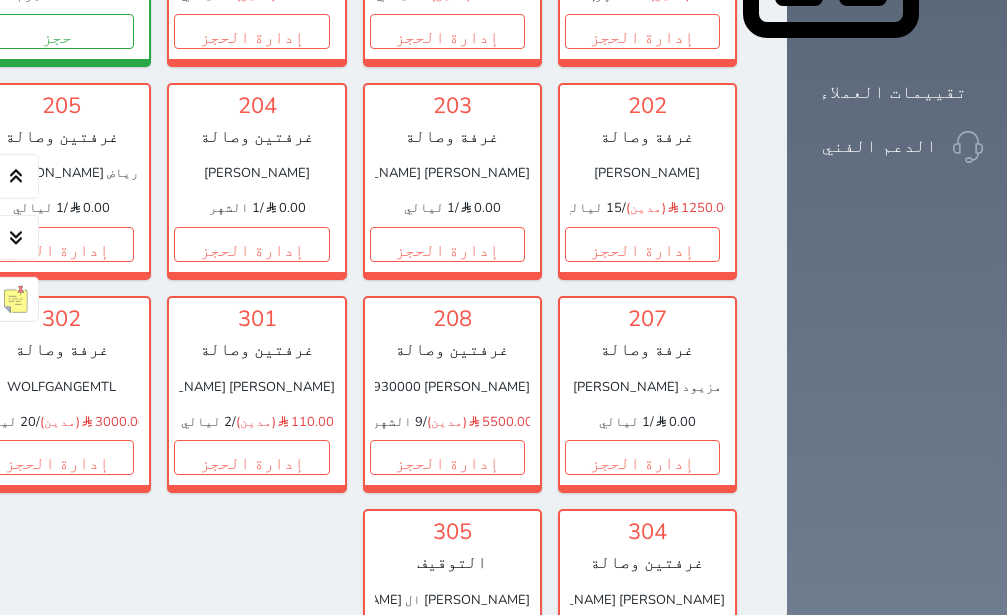 scroll, scrollTop: 1086, scrollLeft: 0, axis: vertical 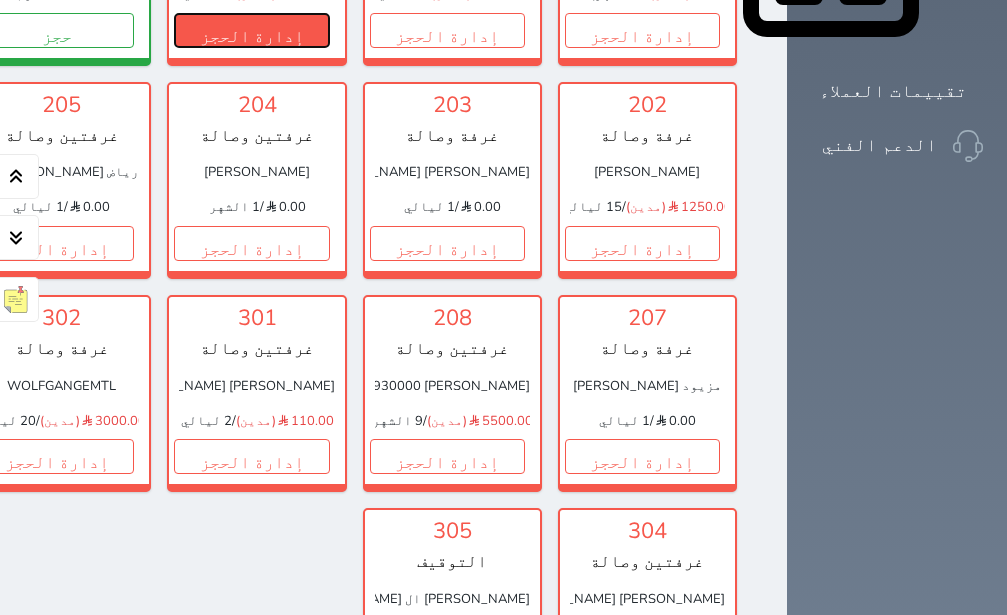 click on "إدارة الحجز" at bounding box center (251, 30) 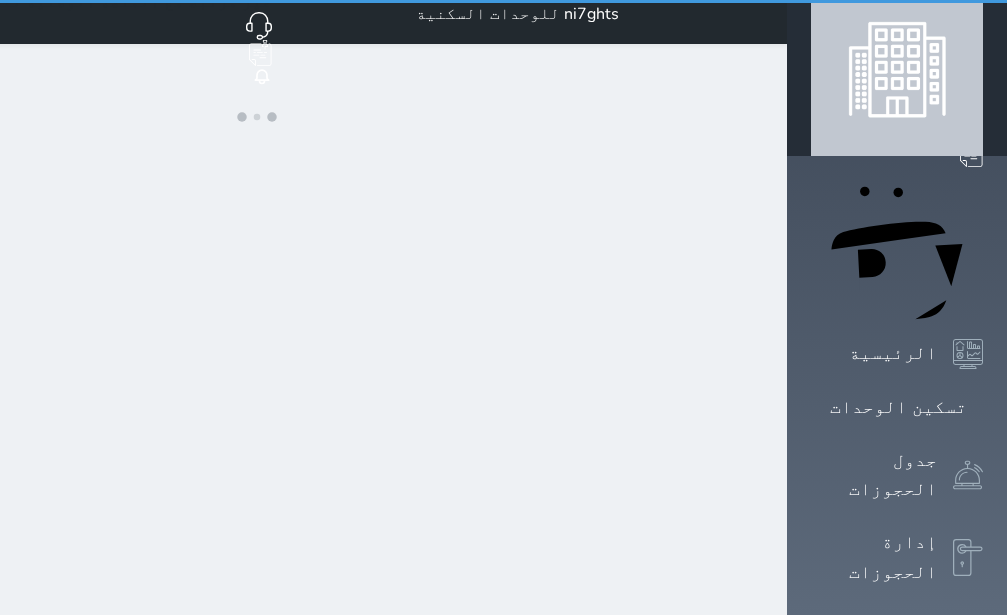 scroll, scrollTop: 0, scrollLeft: 0, axis: both 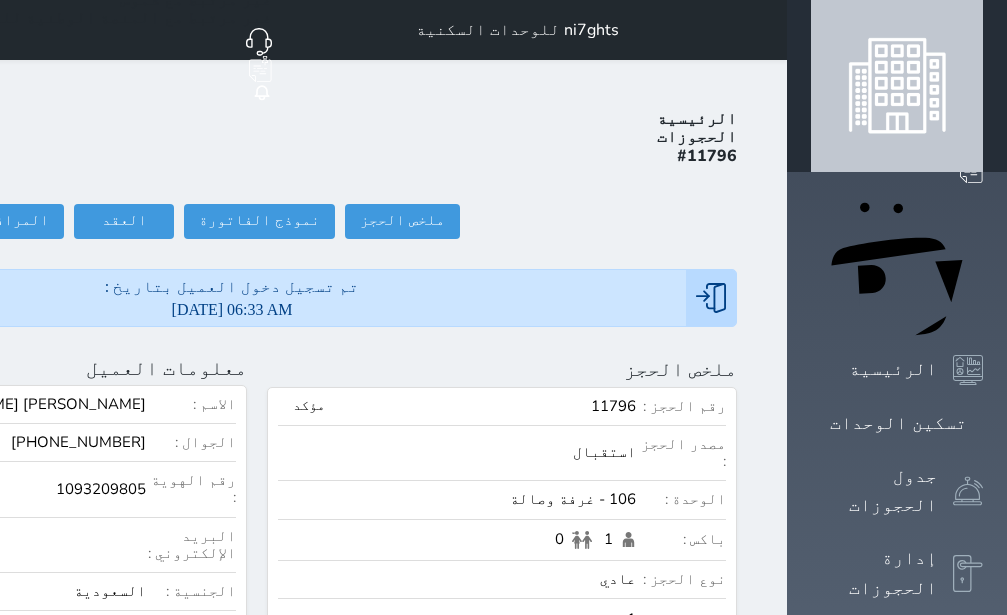 select 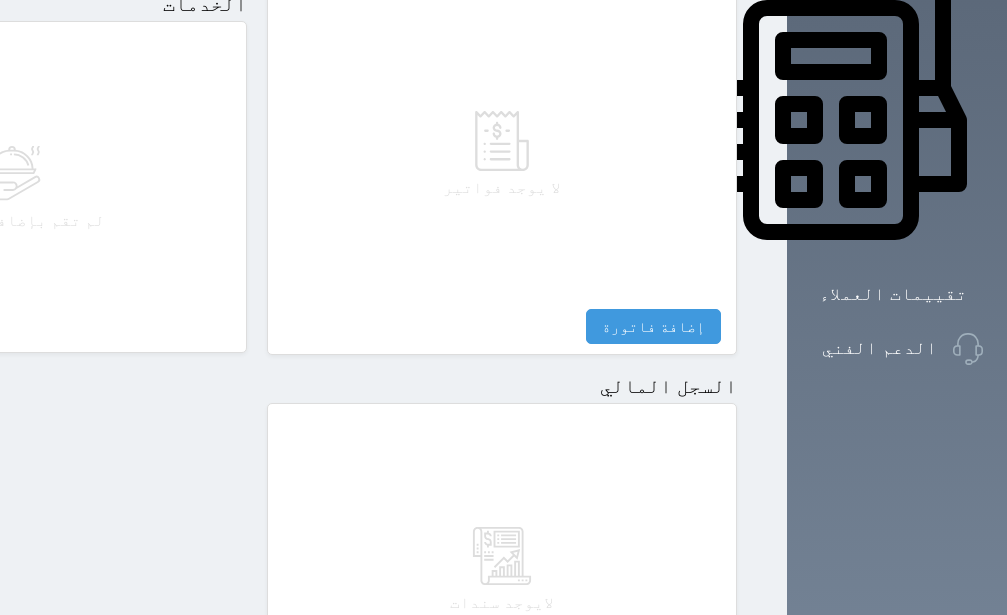 scroll, scrollTop: 1110, scrollLeft: 0, axis: vertical 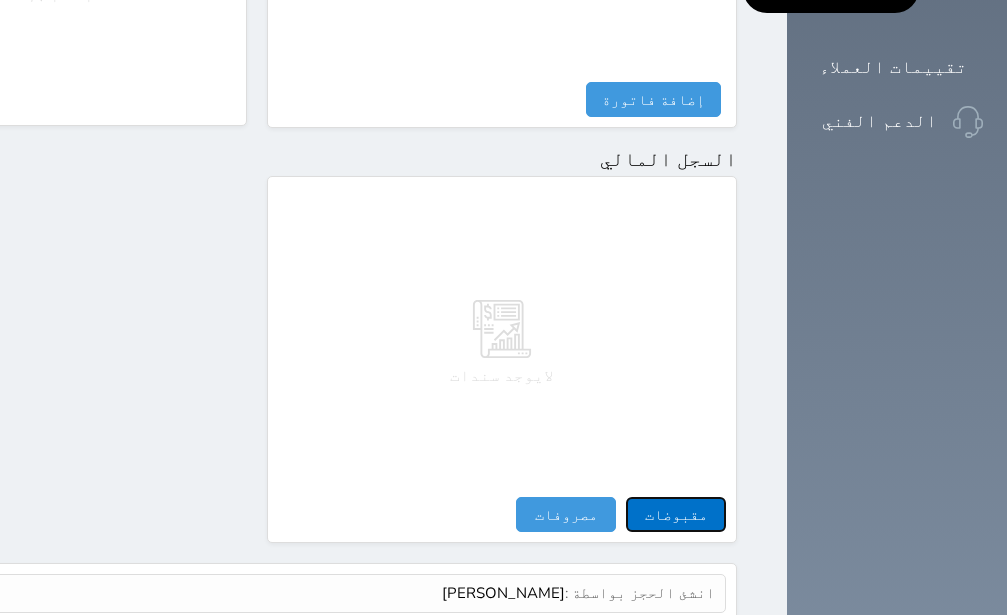 click on "مقبوضات" at bounding box center [676, 514] 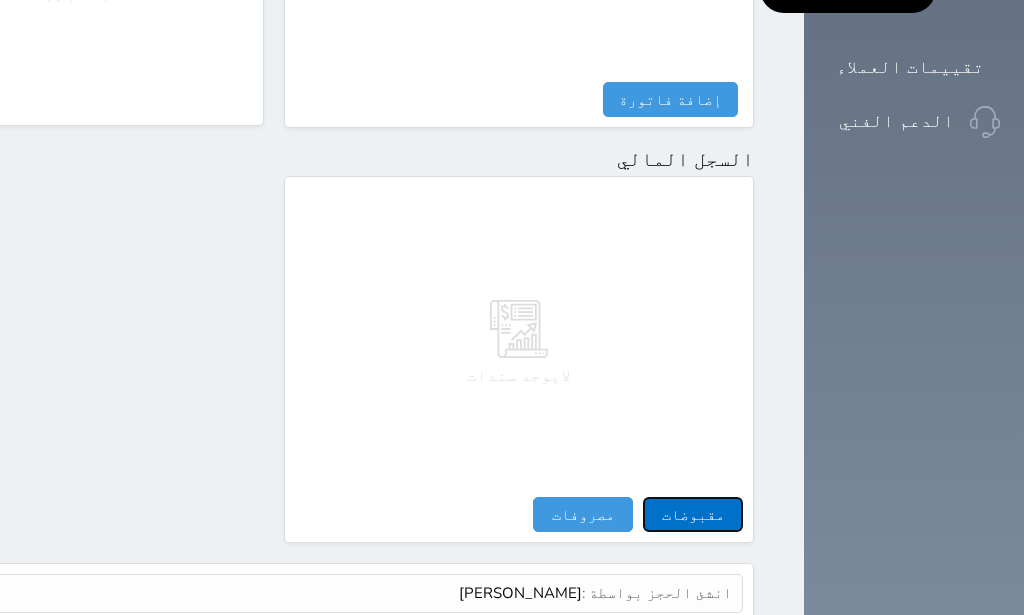 select 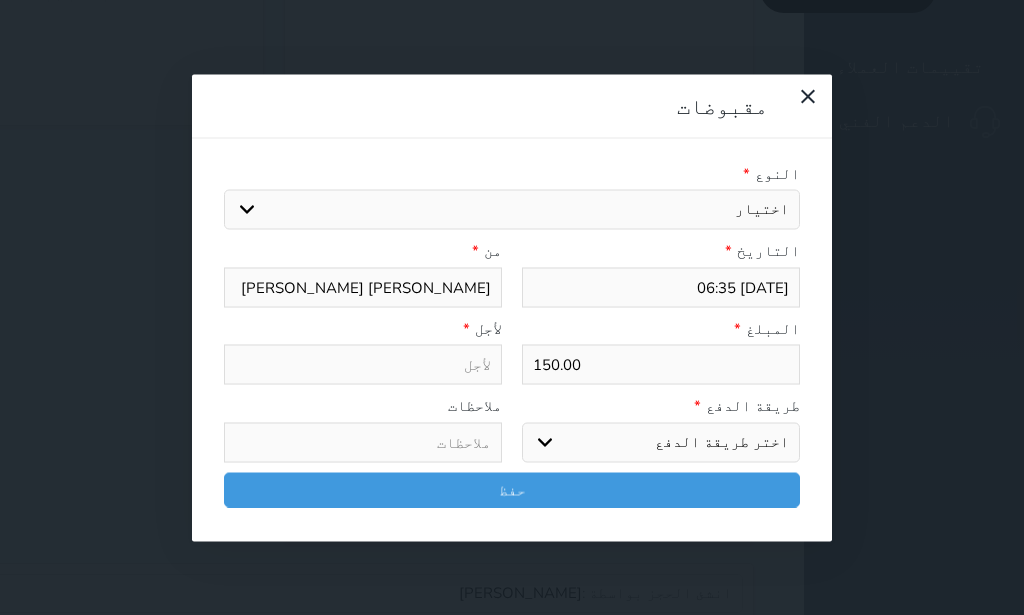 select 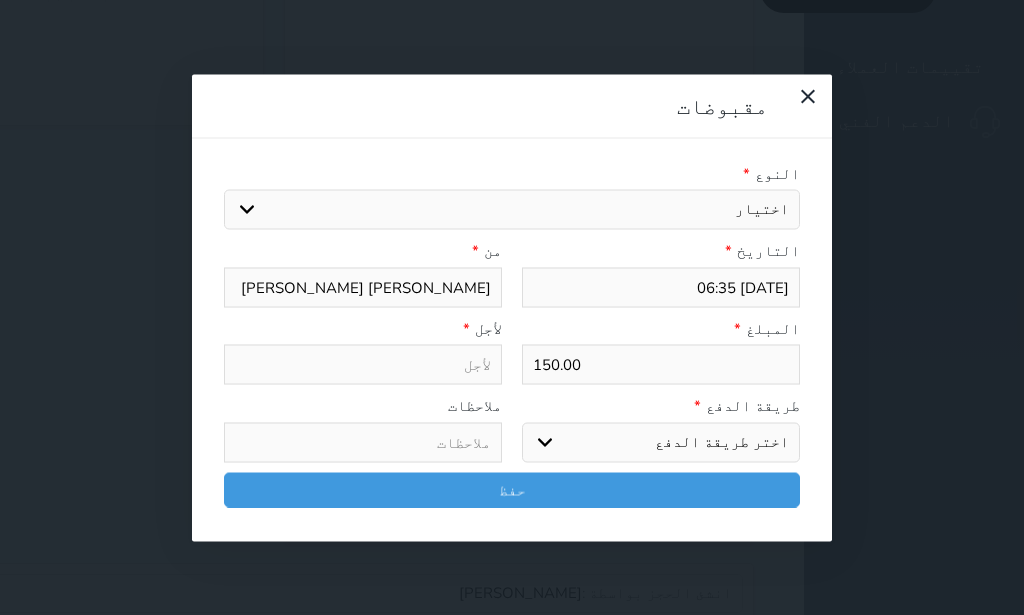 click on "اختيار   ايجار تامين [DEMOGRAPHIC_DATA]" at bounding box center (512, 210) 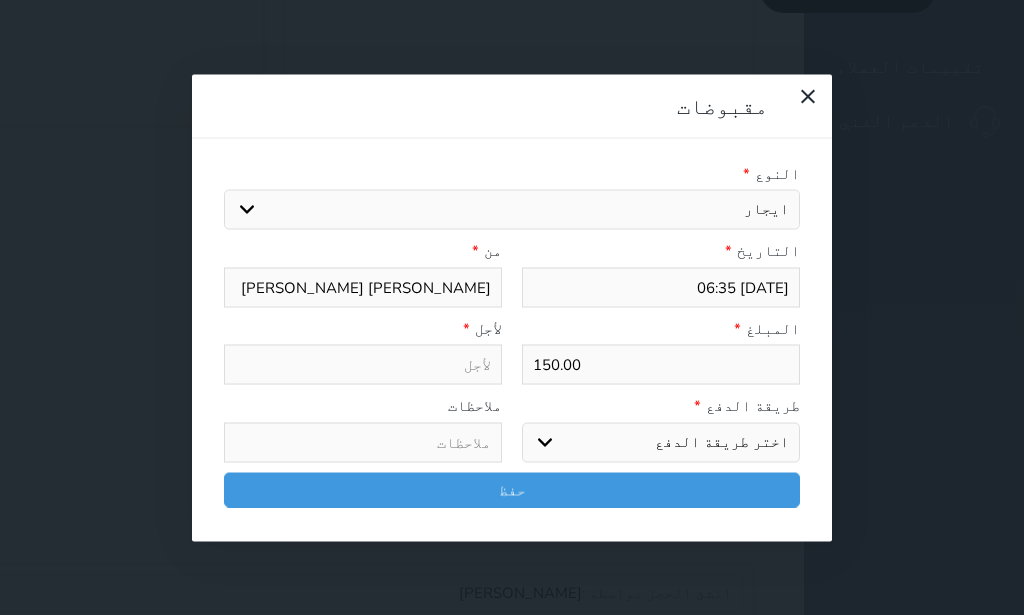 select 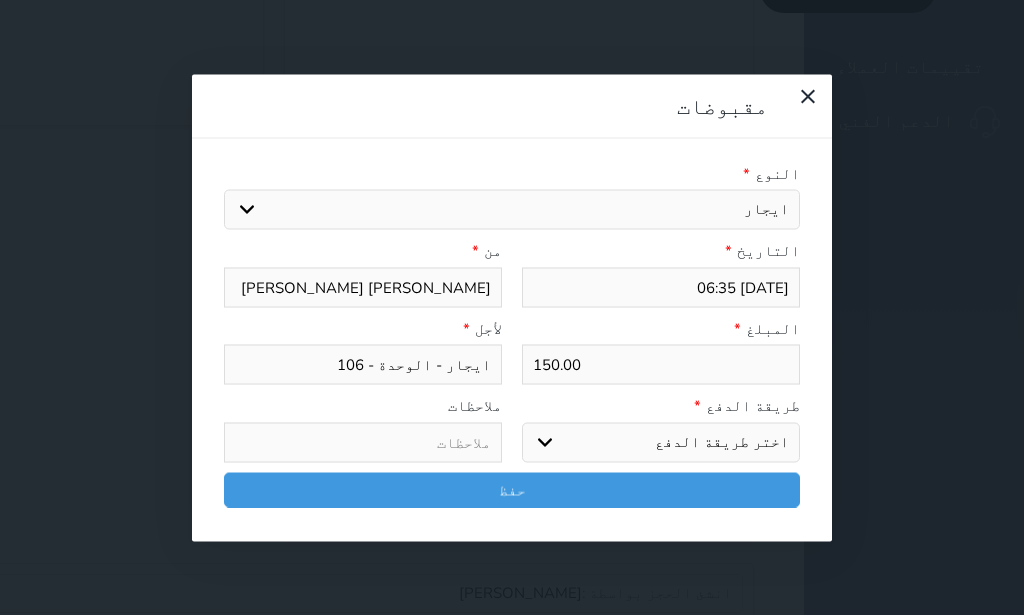 click on "اختر طريقة الدفع   دفع نقدى   تحويل بنكى   مدى   بطاقة ائتمان   آجل" at bounding box center (661, 442) 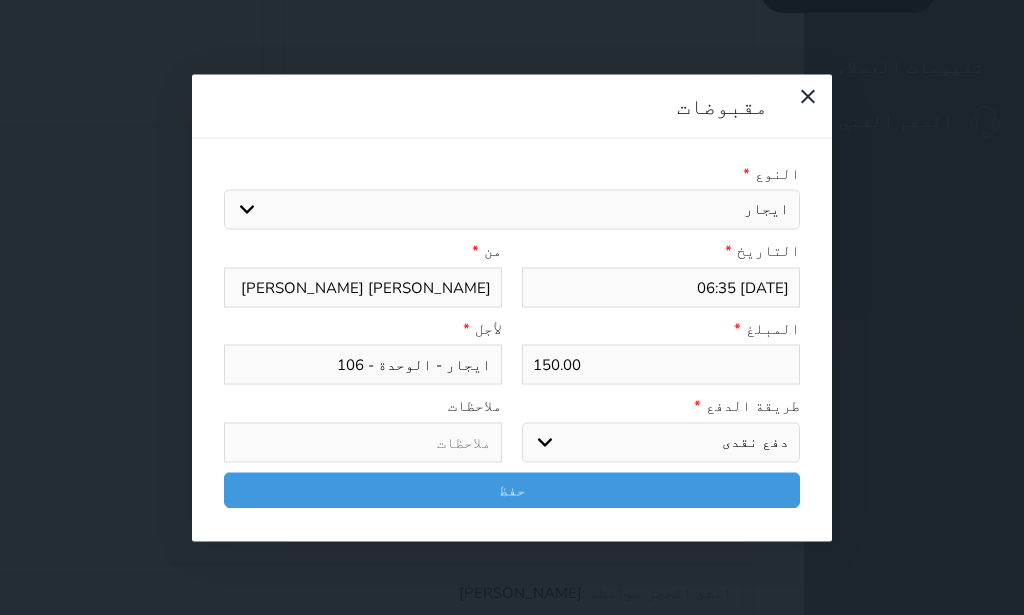 click on "دفع نقدى" at bounding box center [0, 0] 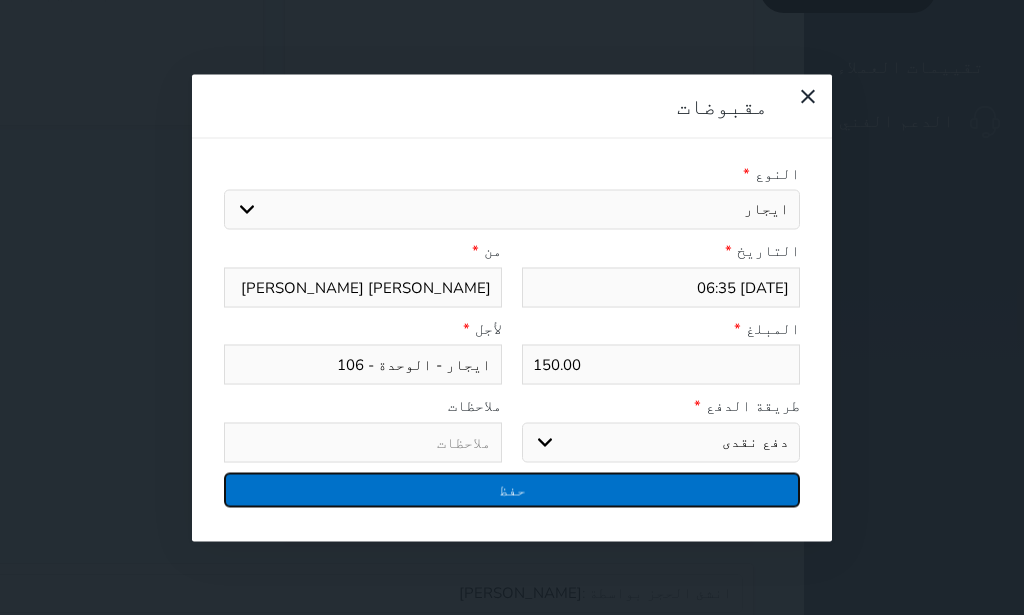 click on "حفظ" at bounding box center [512, 489] 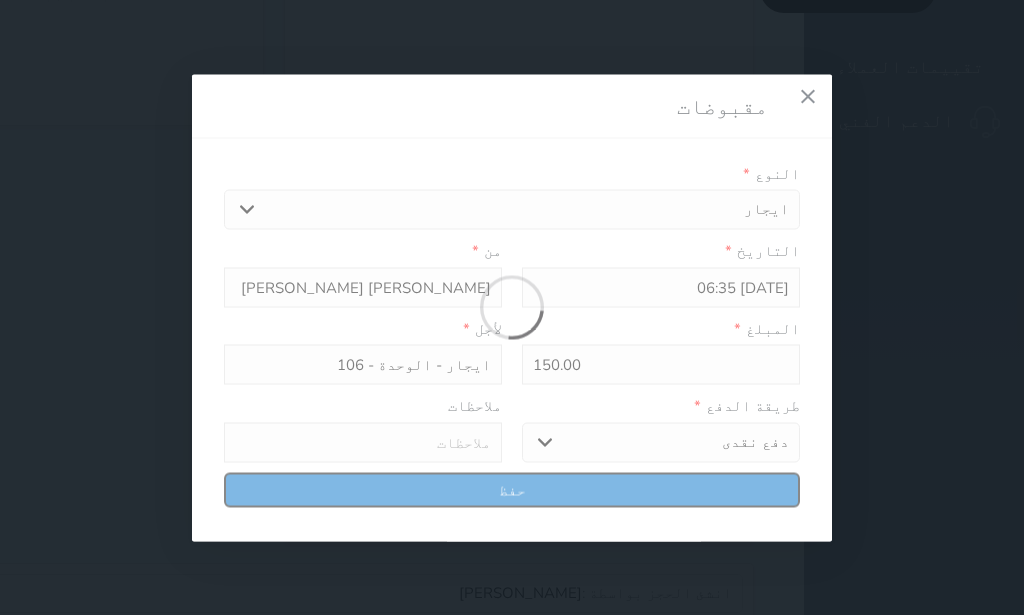 select 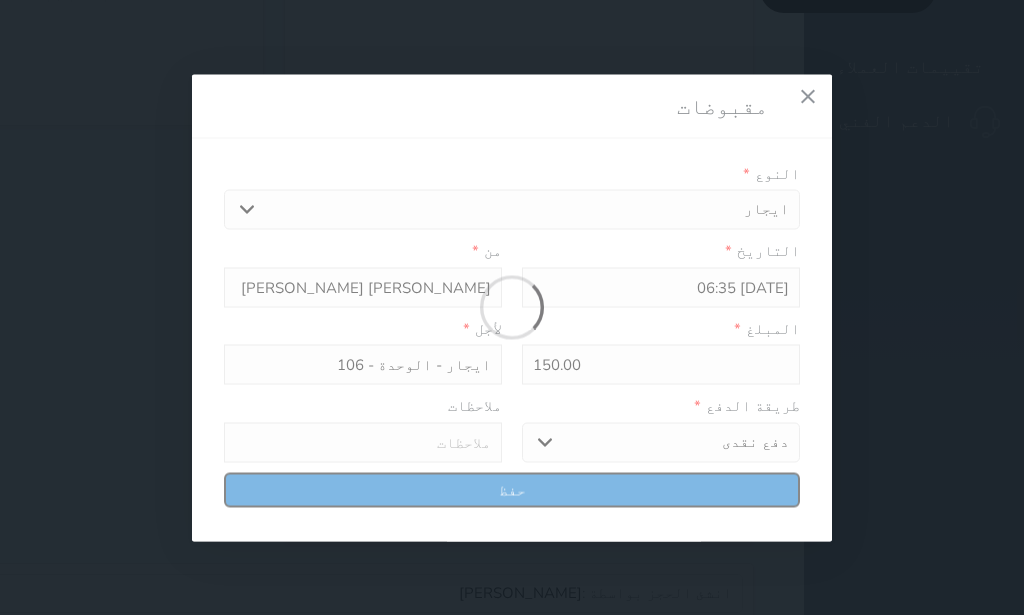 type 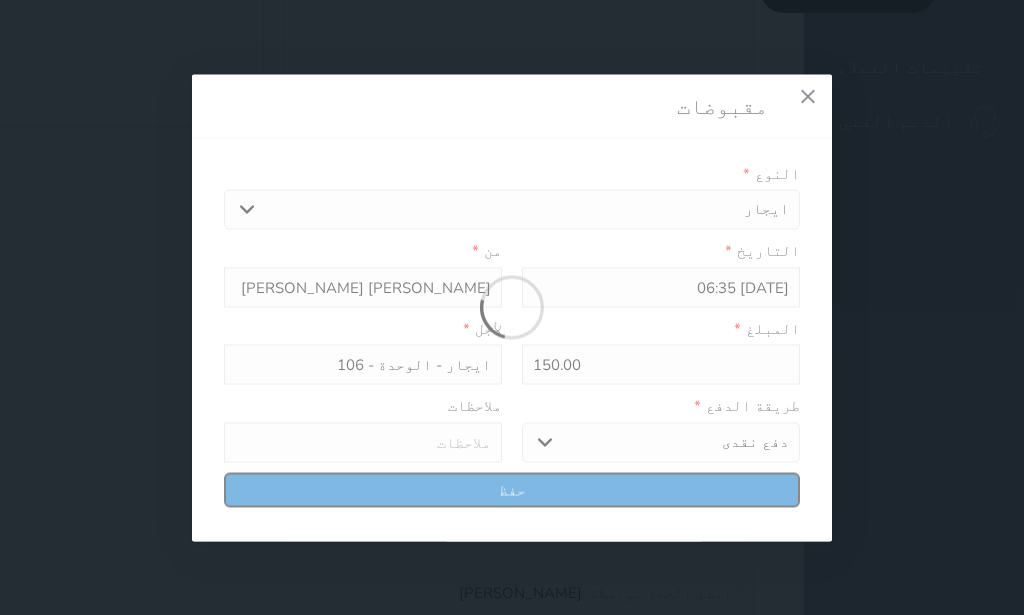 type on "0" 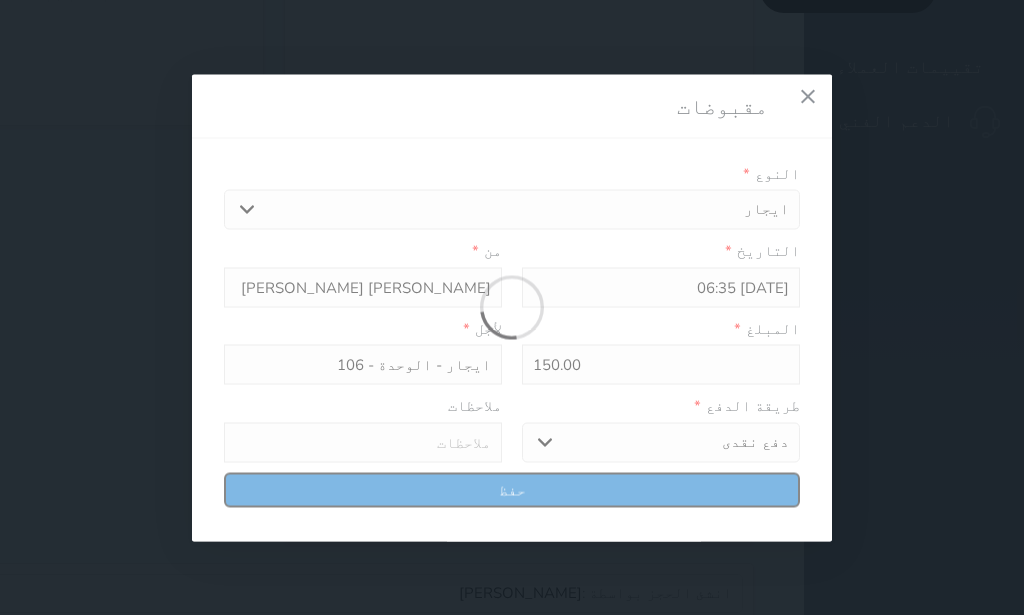 select 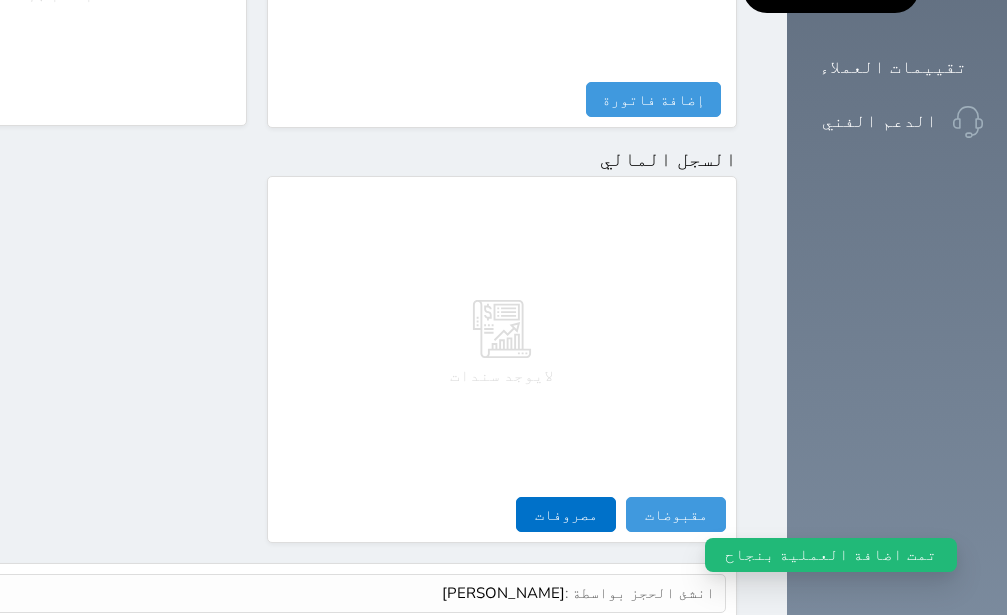 select 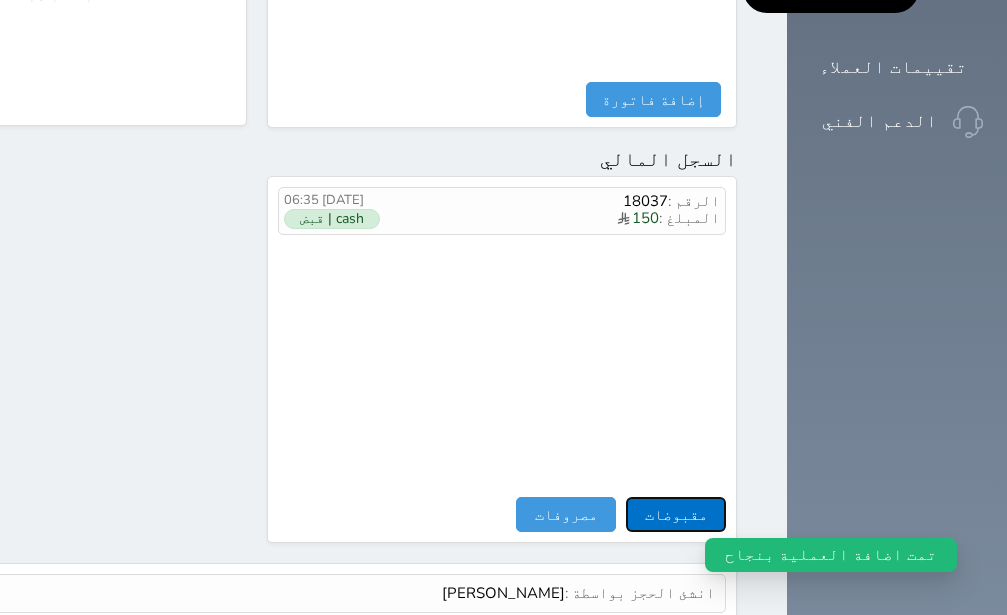 click on "مقبوضات" at bounding box center [676, 514] 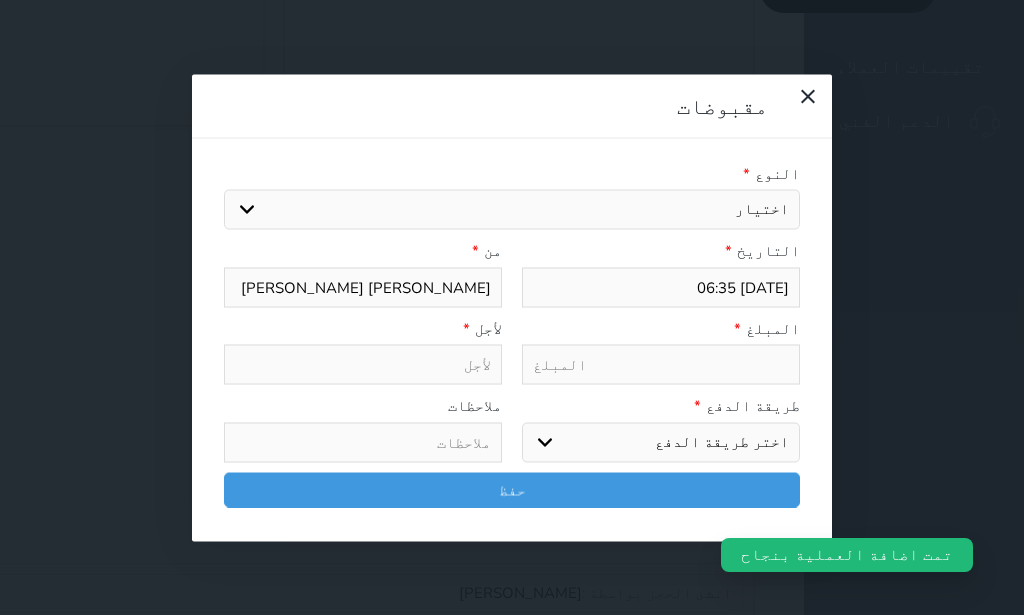 select 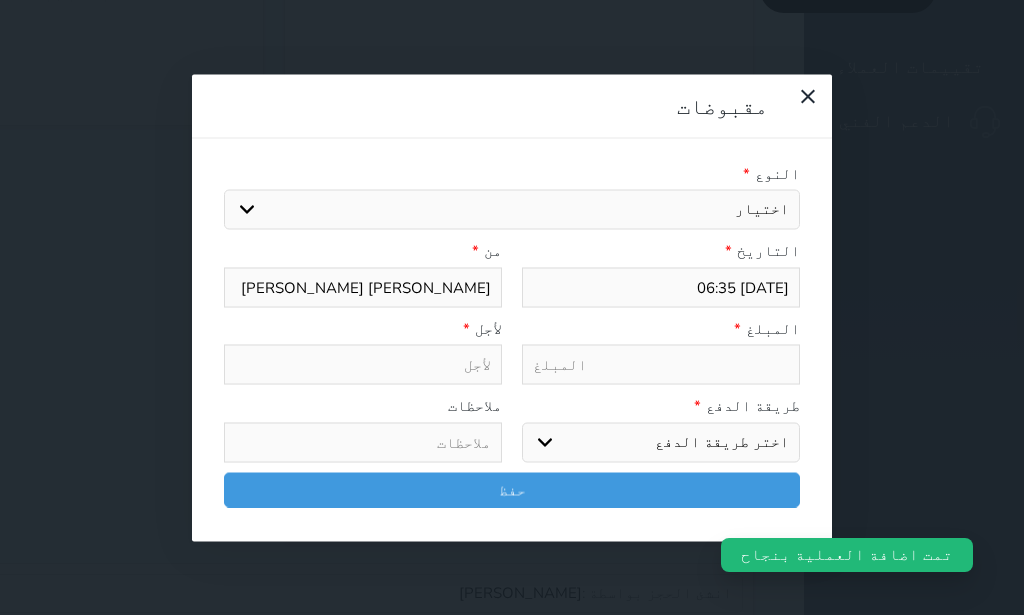 select 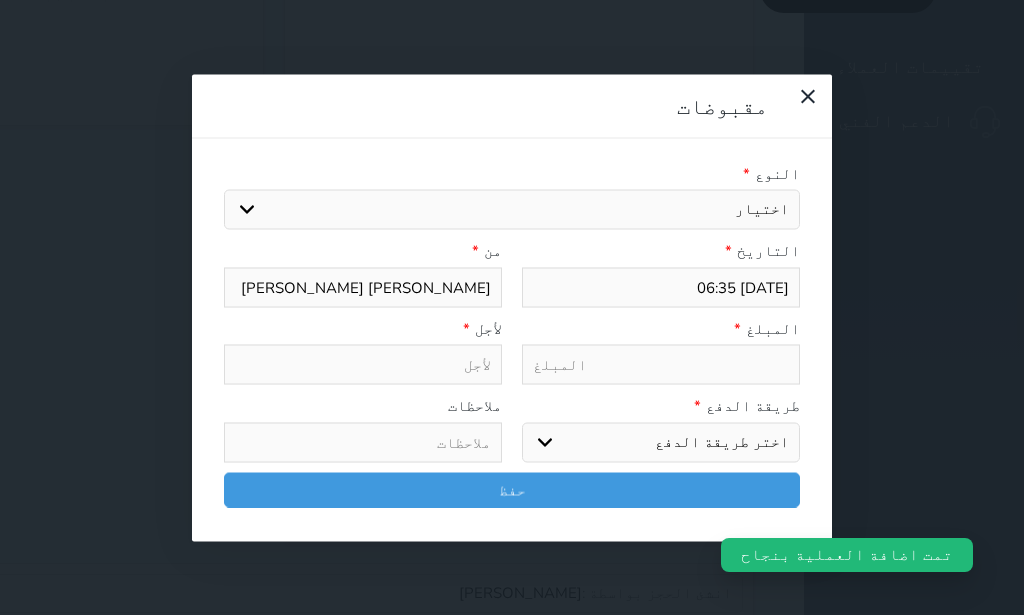 select 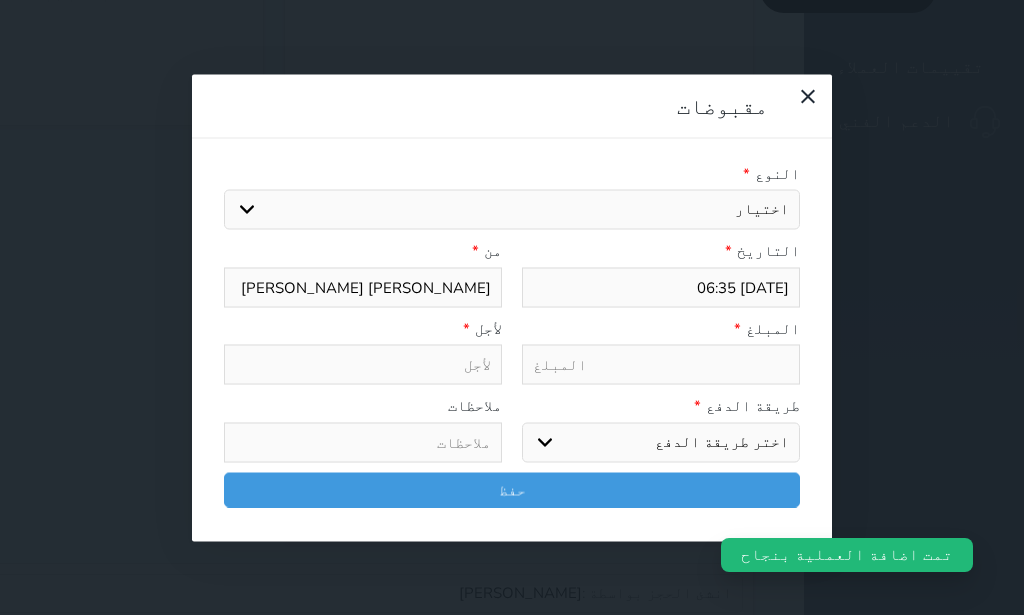 select 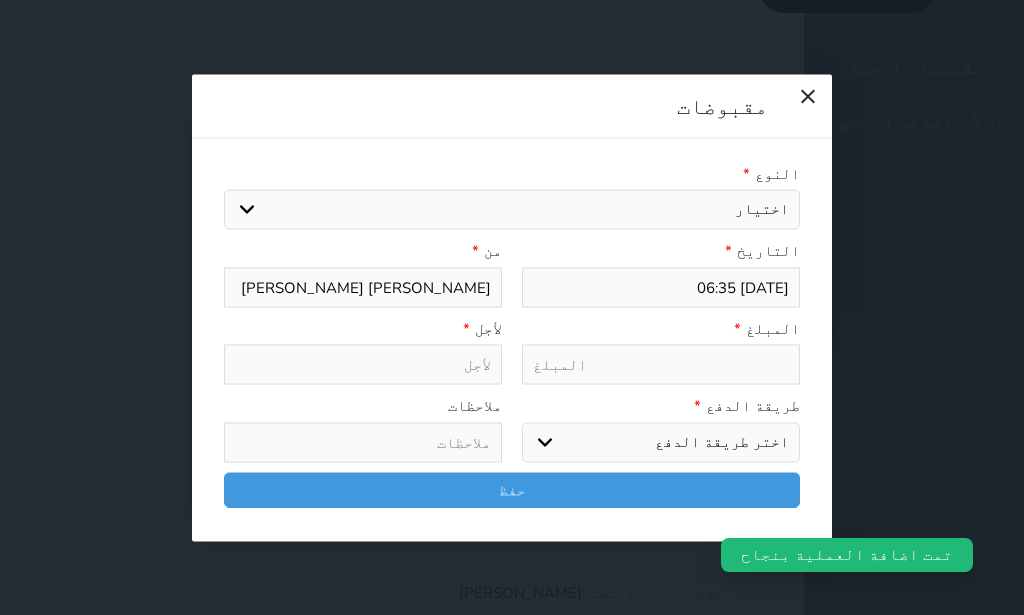 click on "اختيار   ايجار تامين [DEMOGRAPHIC_DATA]" at bounding box center [512, 210] 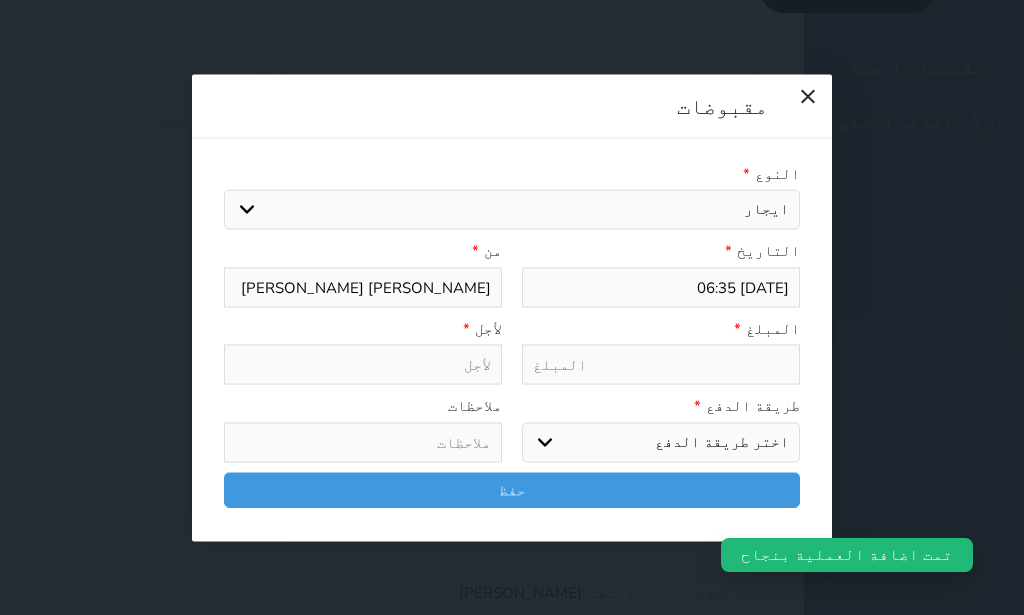 click on "ايجار" at bounding box center (0, 0) 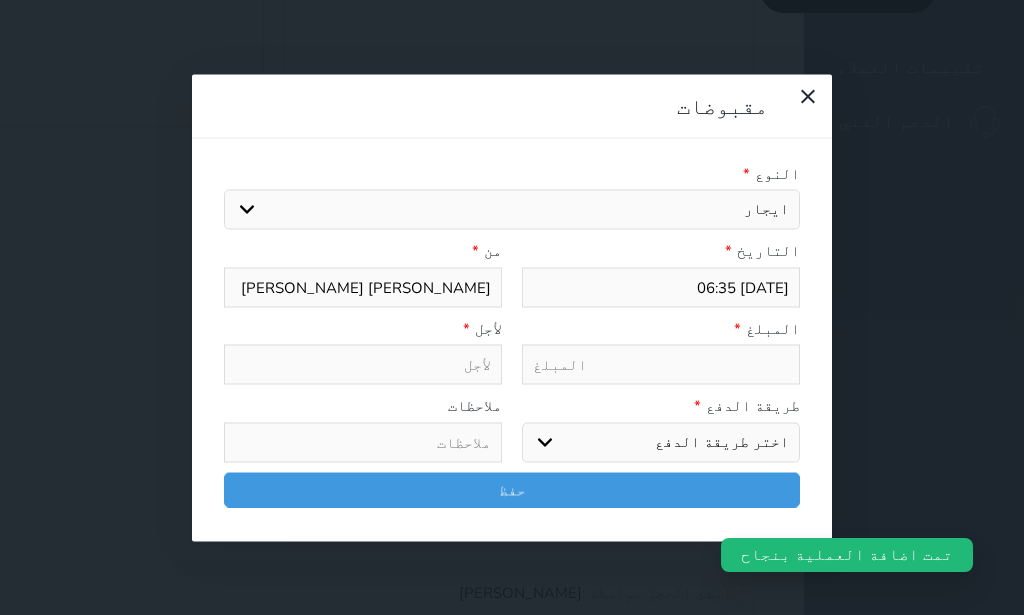 select 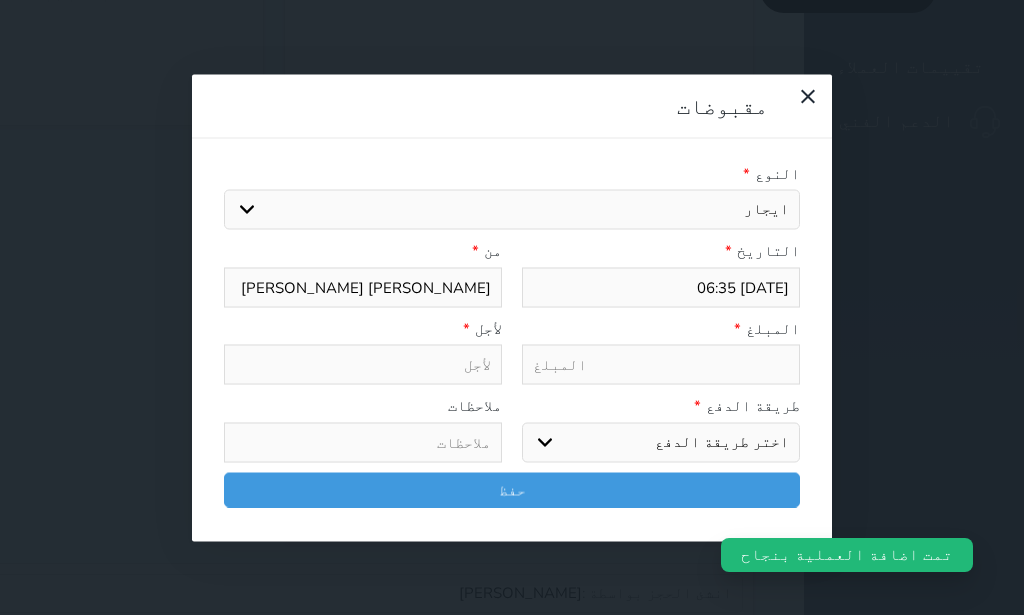 type on "ايجار - الوحدة - 106" 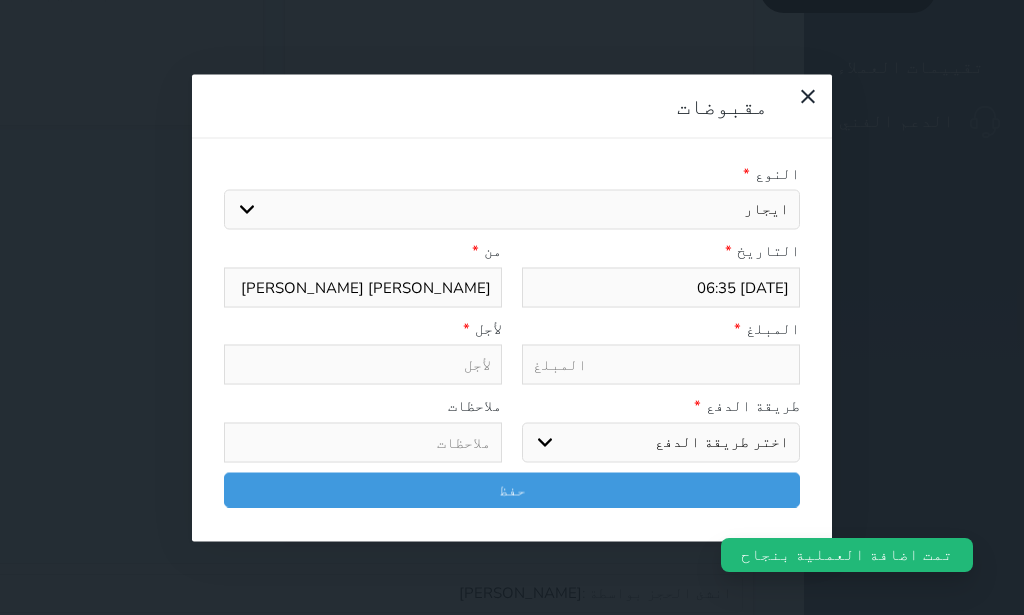 select 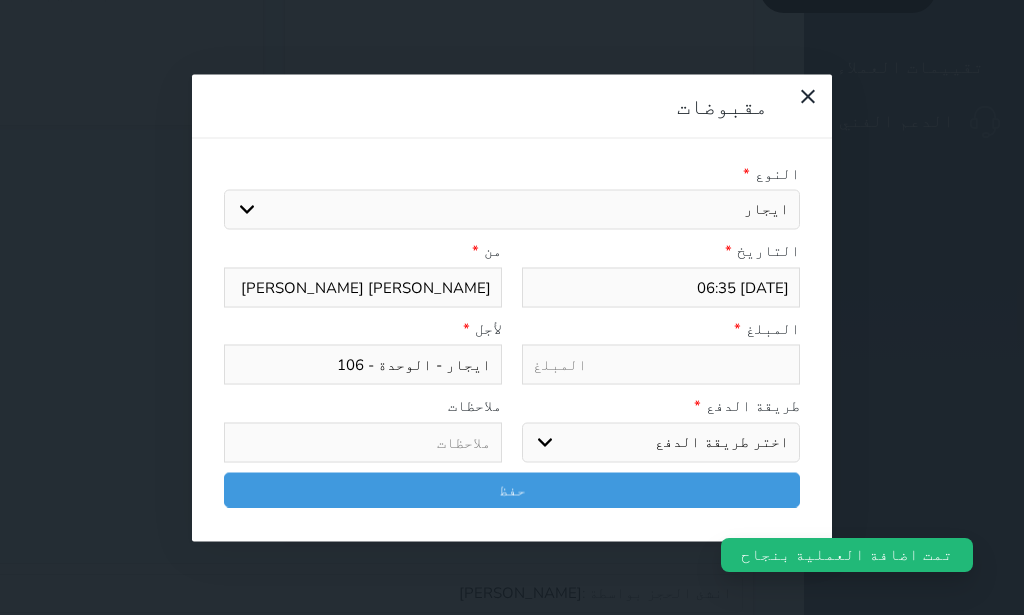 click at bounding box center [661, 365] 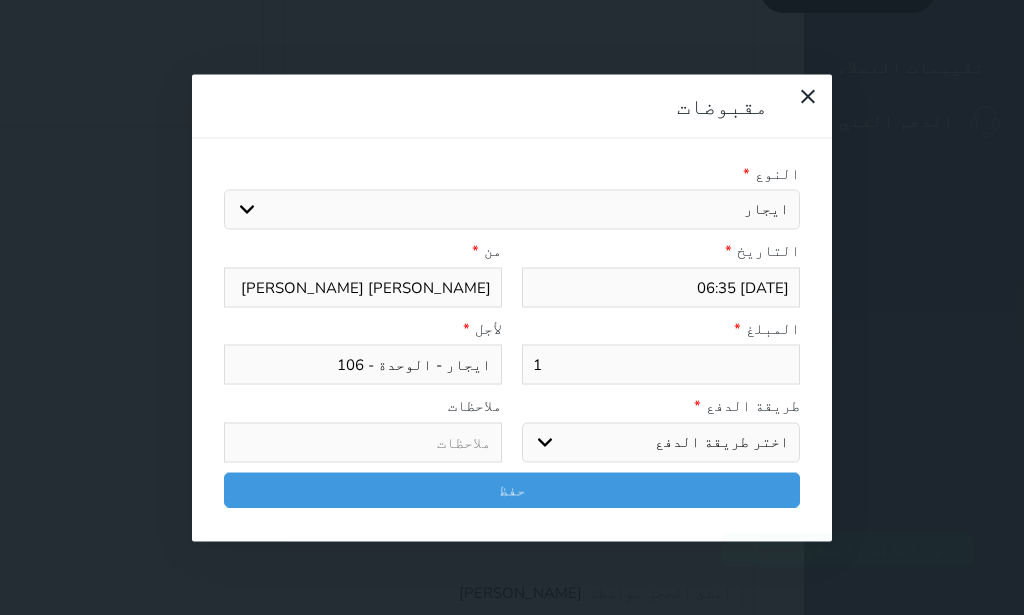 type on "15" 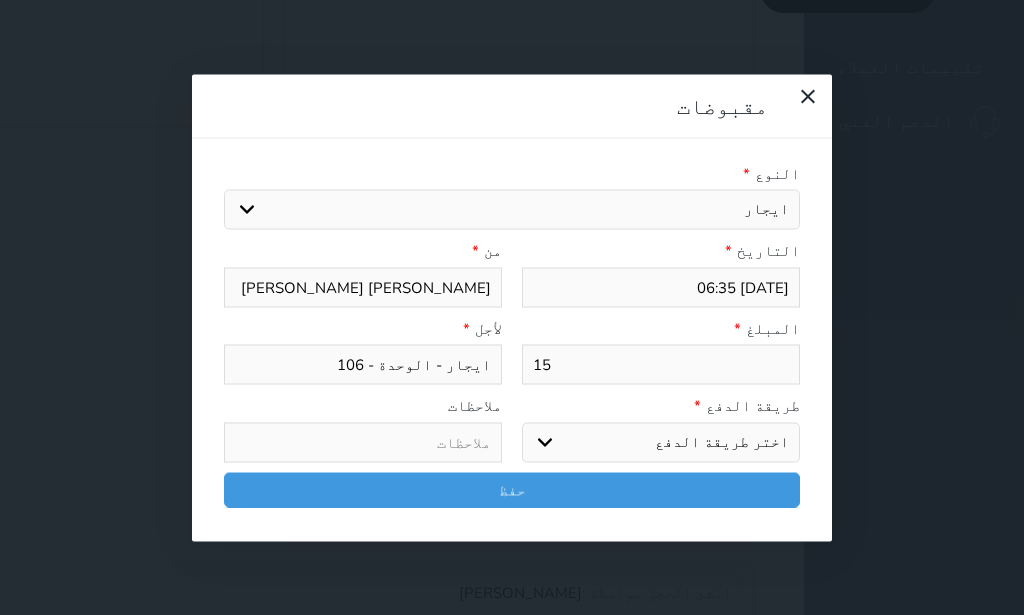 type on "150" 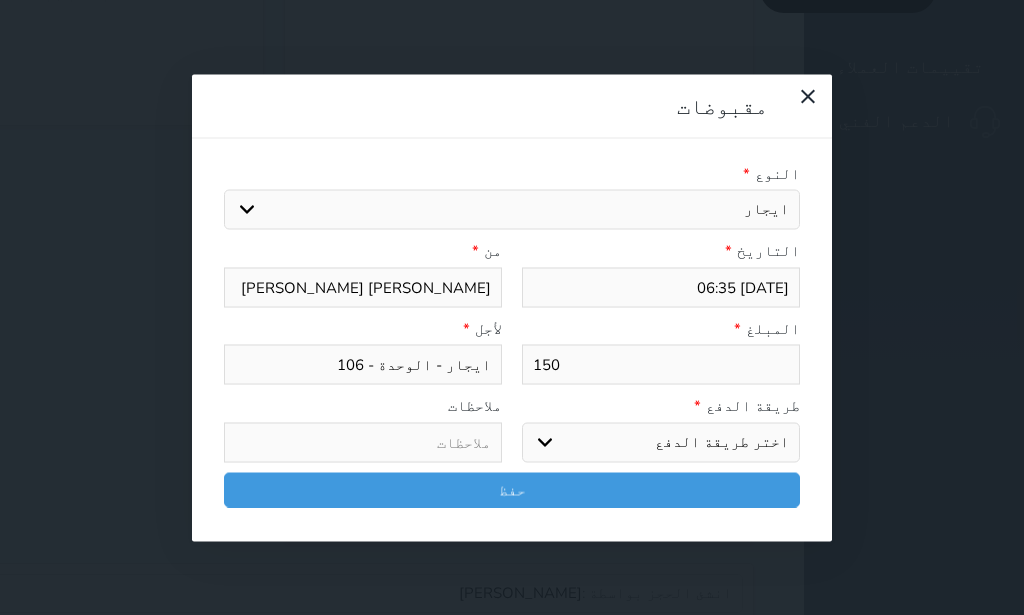 type on "150" 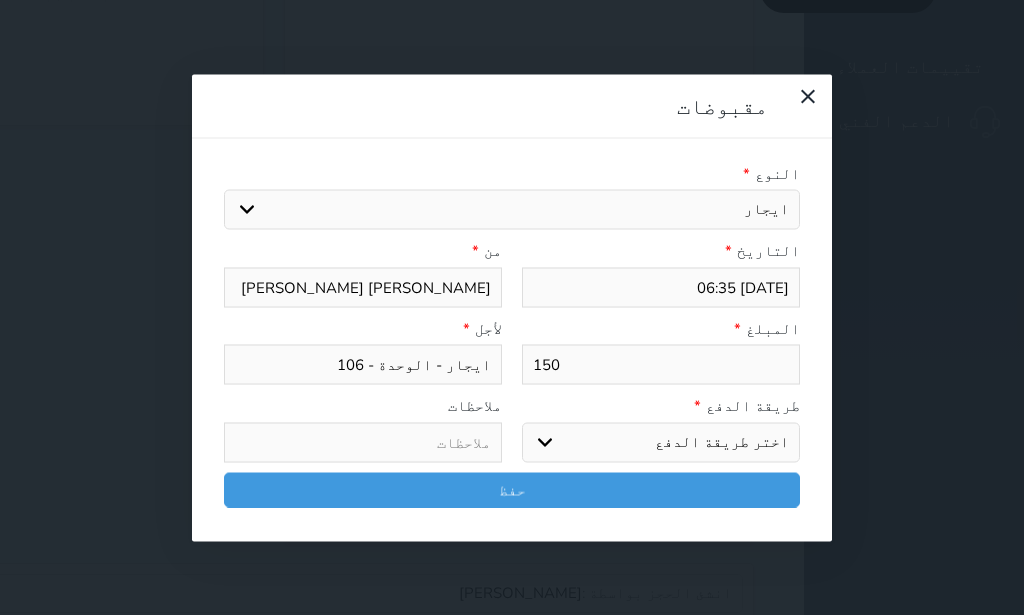 click on "اختر طريقة الدفع   دفع نقدى   تحويل بنكى   مدى   بطاقة ائتمان   آجل" at bounding box center (661, 442) 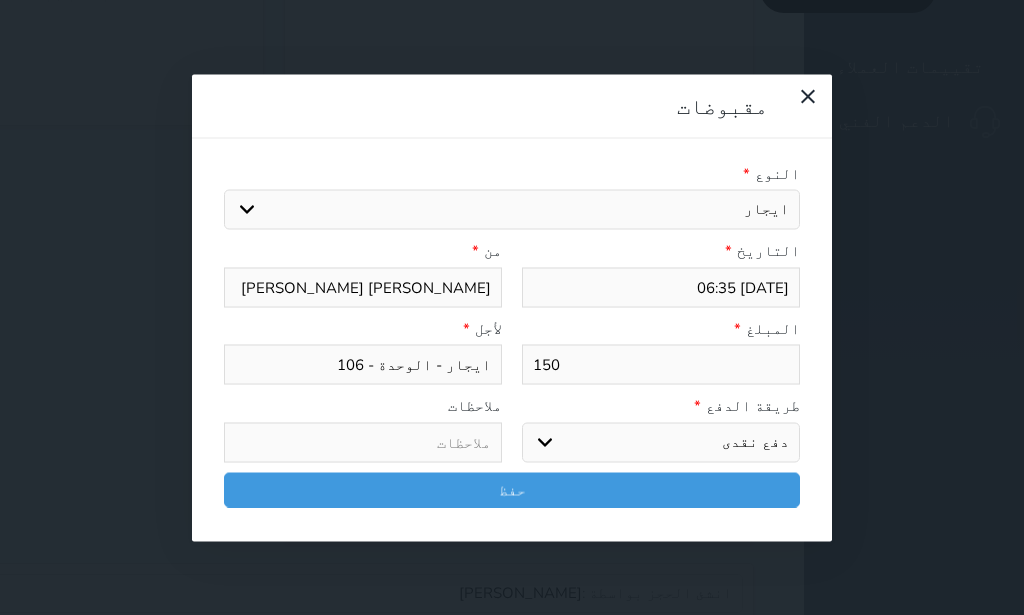click on "دفع نقدى" at bounding box center [0, 0] 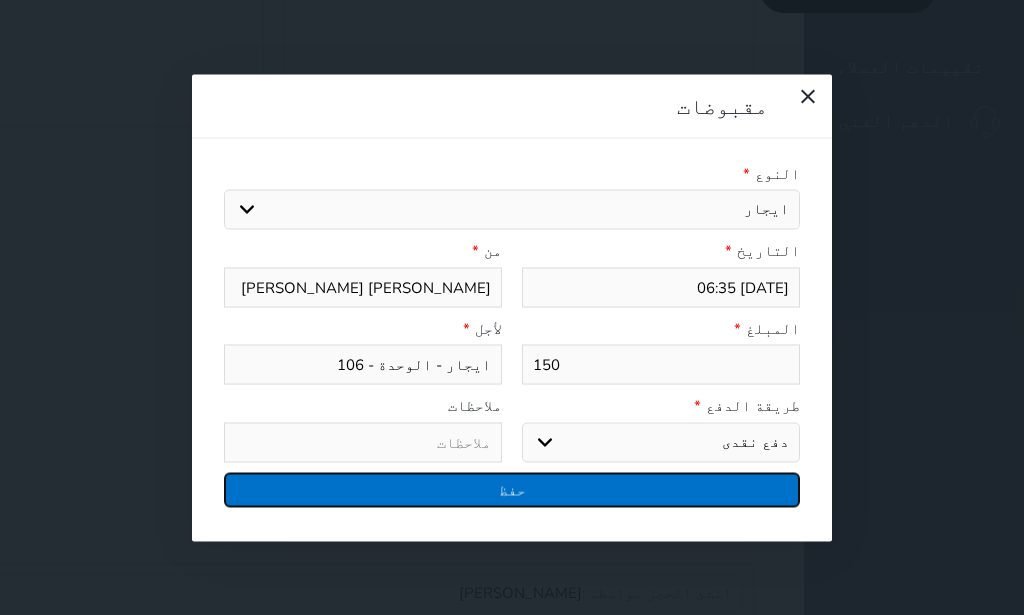 click on "حفظ" at bounding box center (512, 489) 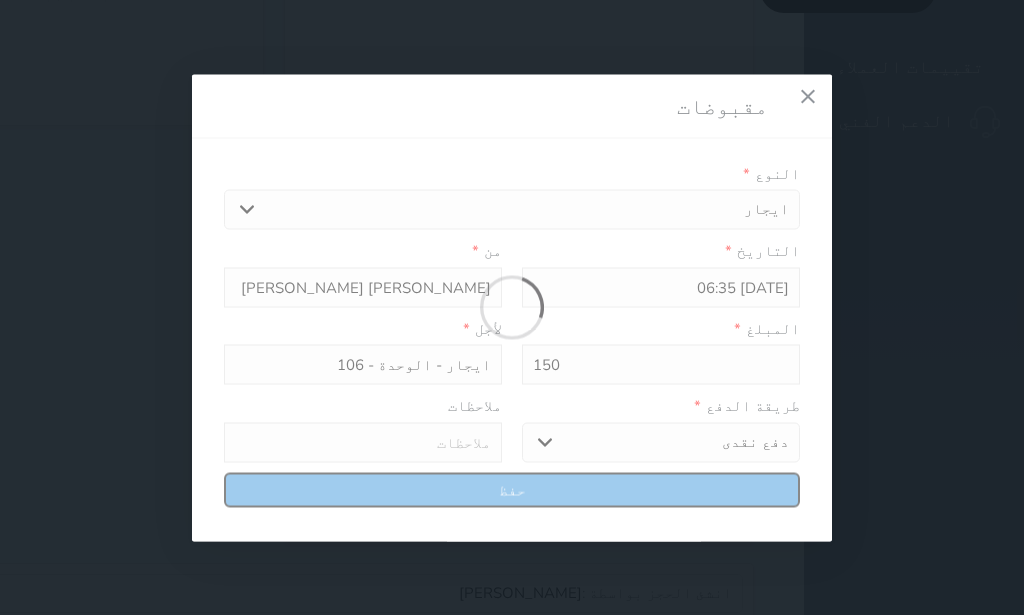 select 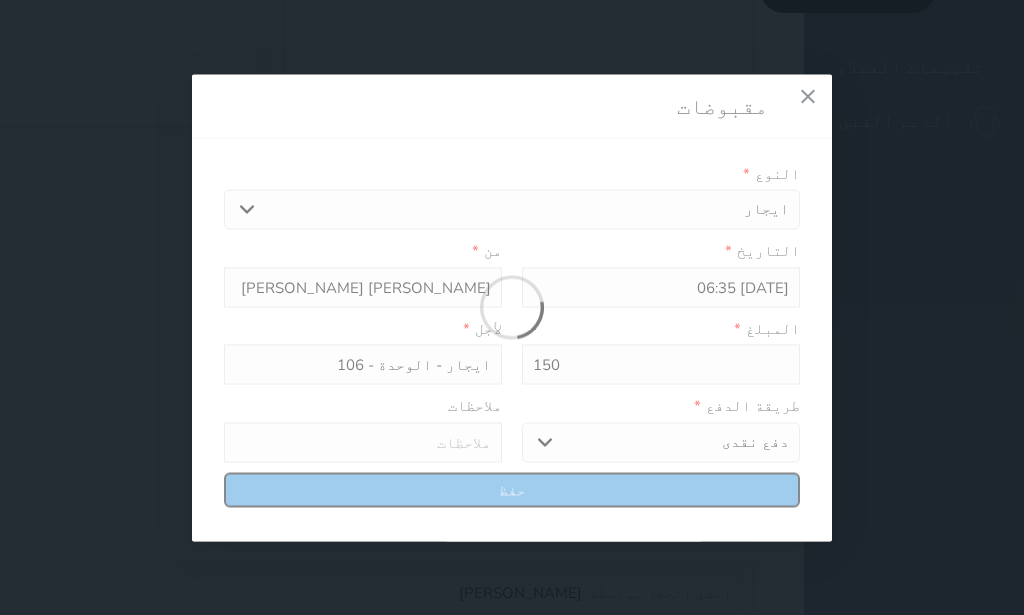 type 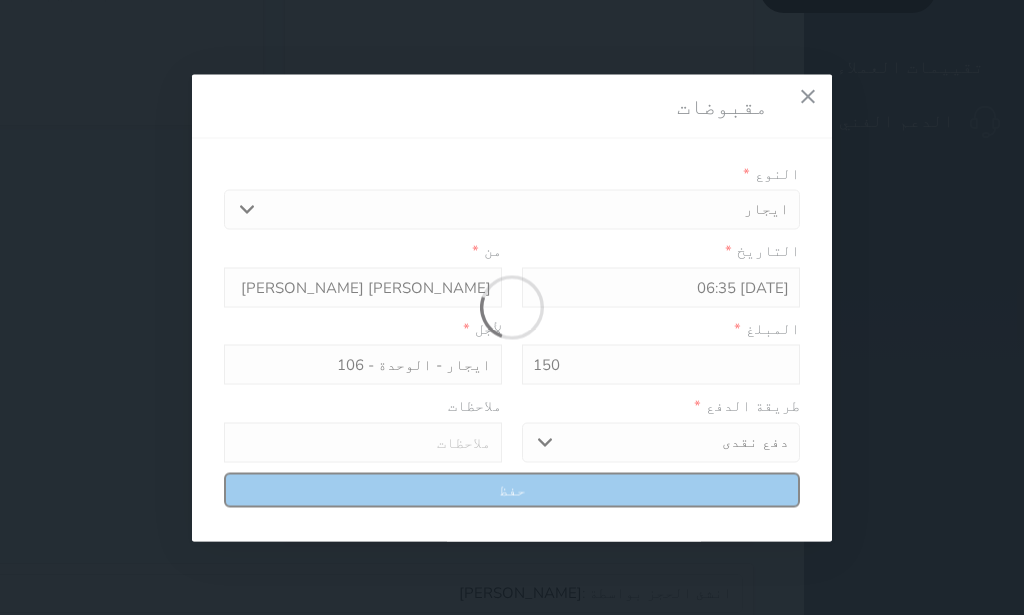 type on "0" 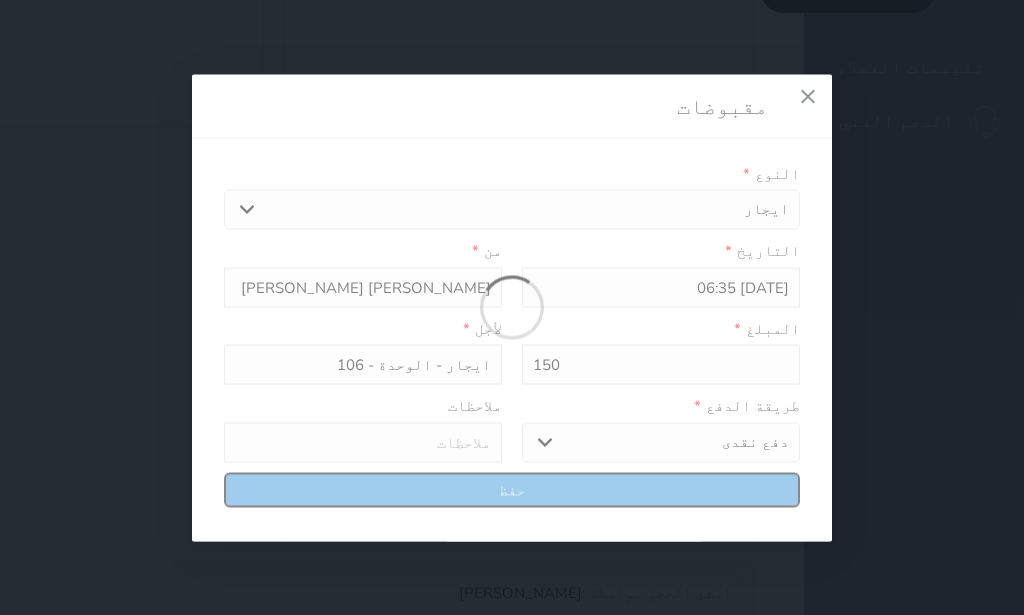 select 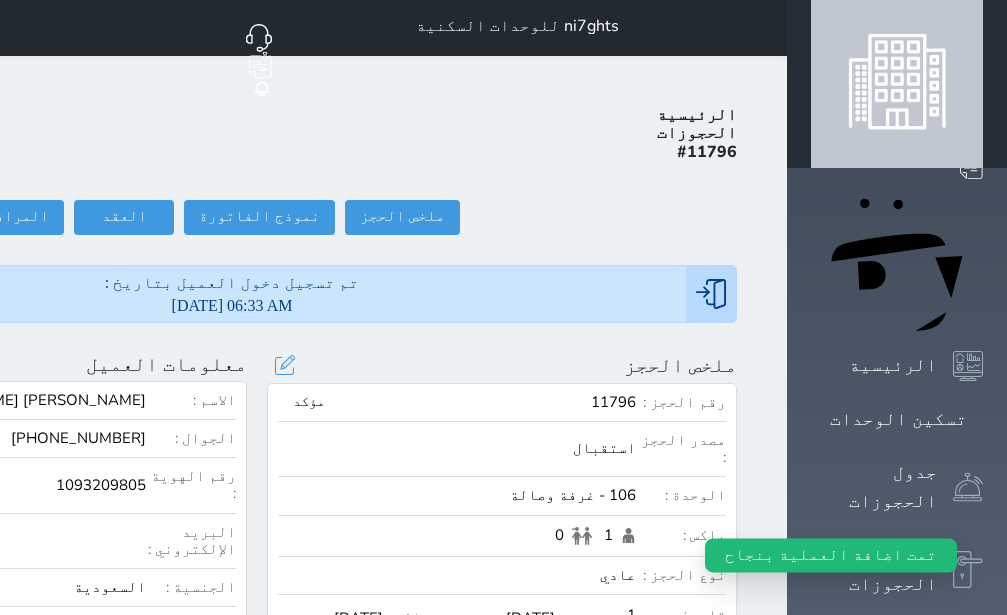 scroll, scrollTop: 0, scrollLeft: 0, axis: both 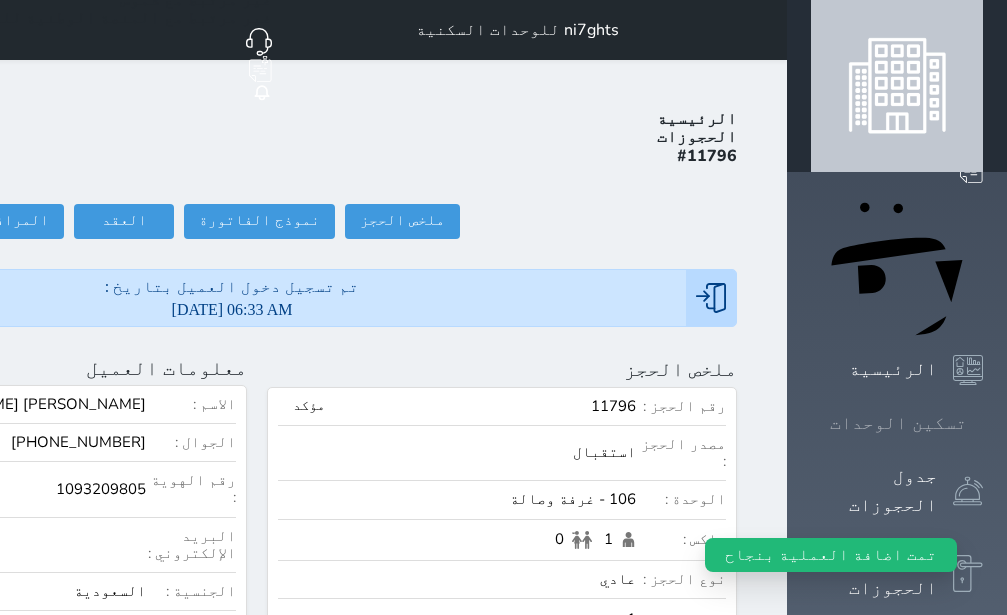 click on "تسكين الوحدات" at bounding box center [898, 423] 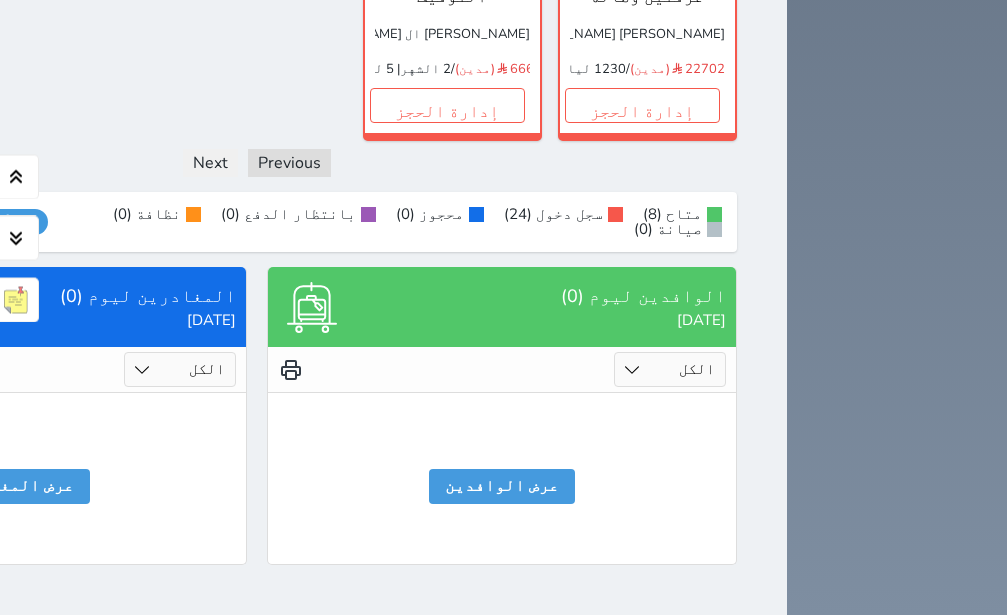 scroll, scrollTop: 1803, scrollLeft: 0, axis: vertical 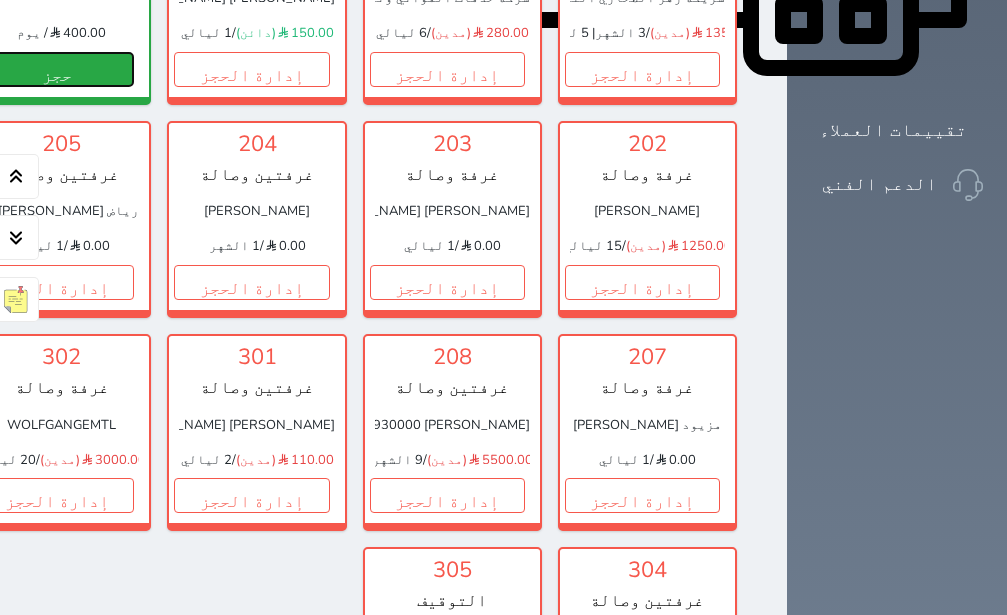 click on "حجز" at bounding box center [56, 69] 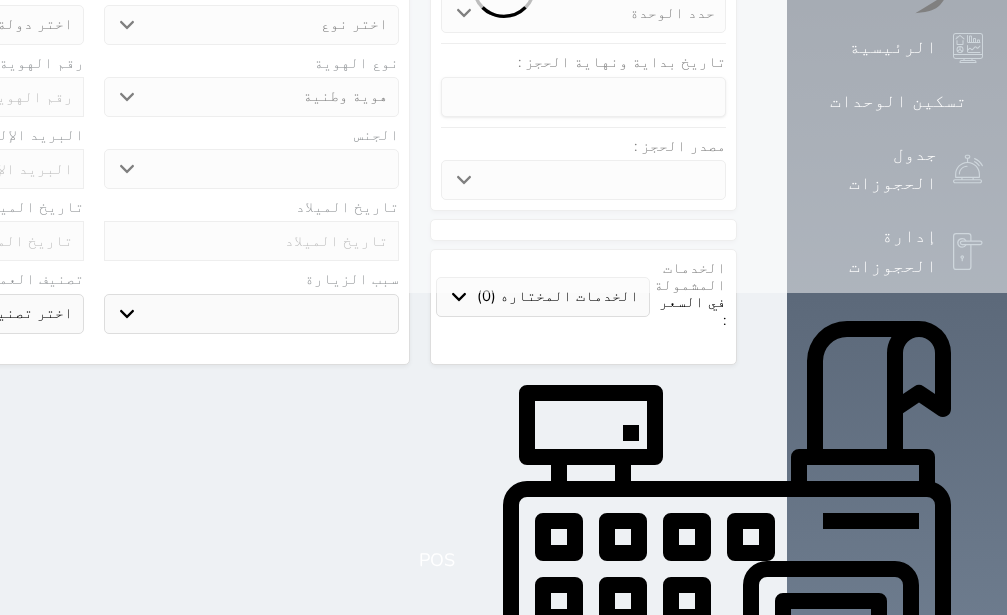 scroll, scrollTop: 0, scrollLeft: 0, axis: both 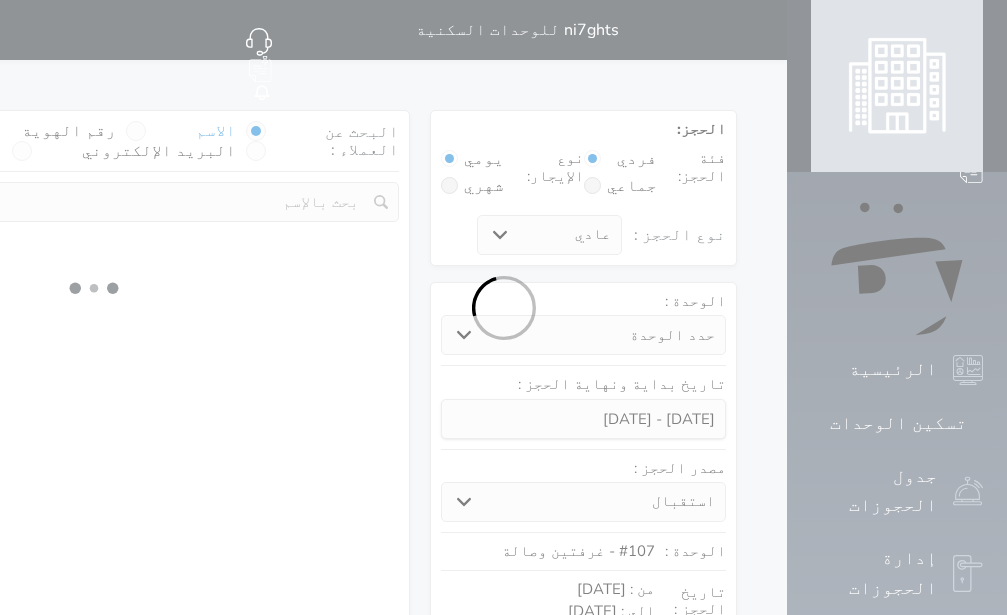 select 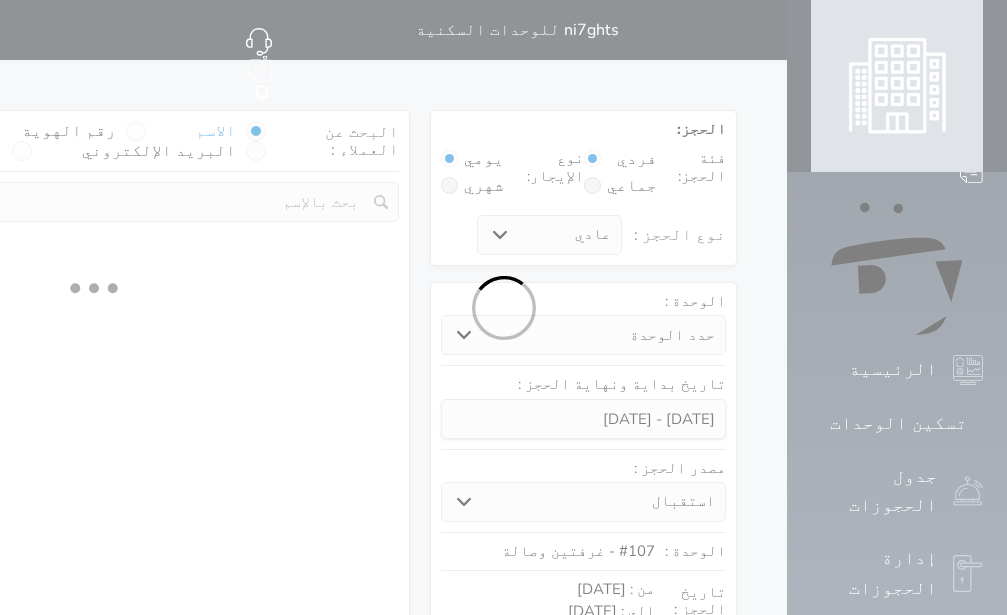 select on "1" 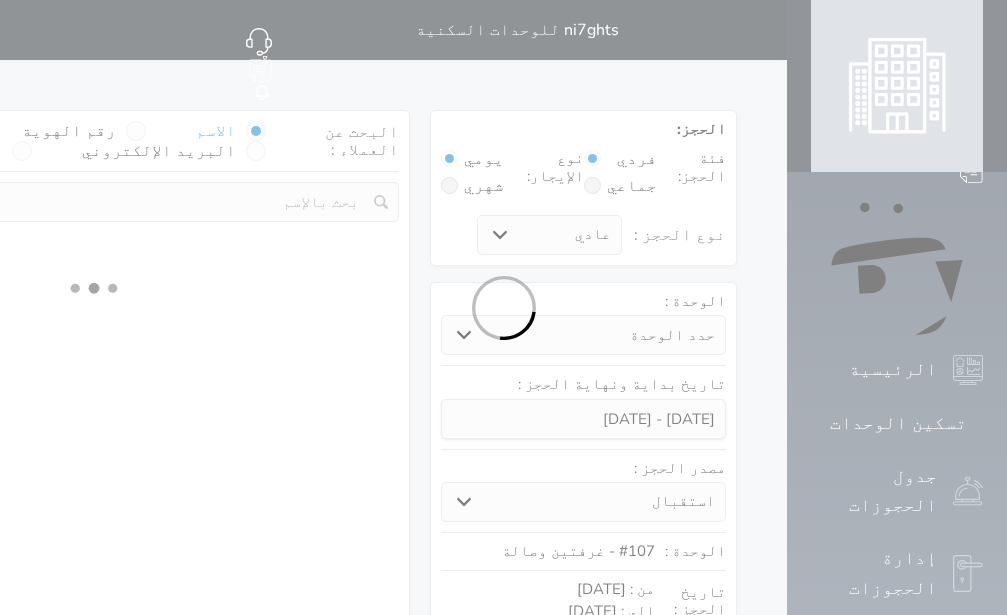 select on "113" 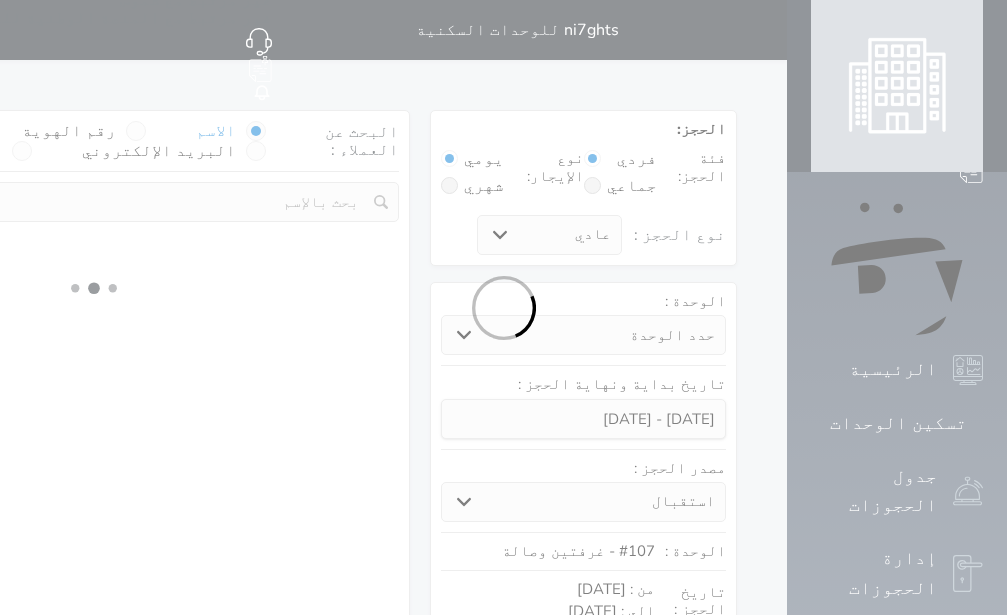 select on "1" 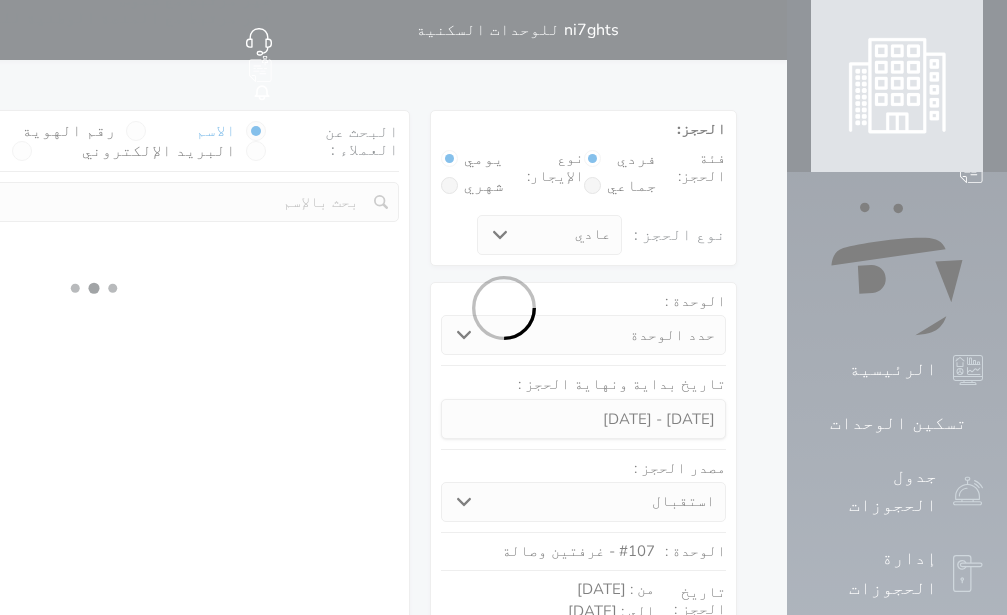 select 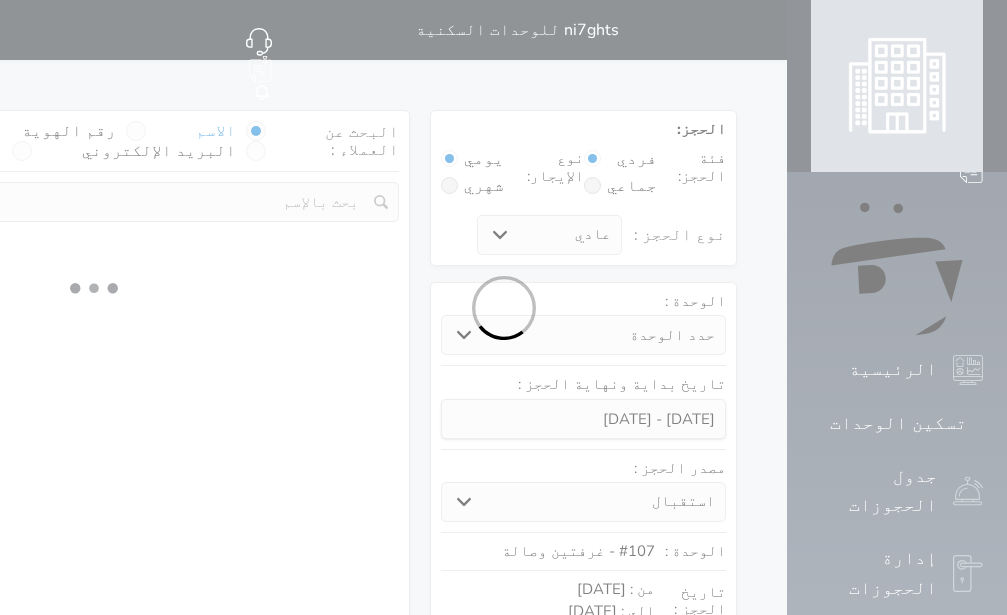 select on "7" 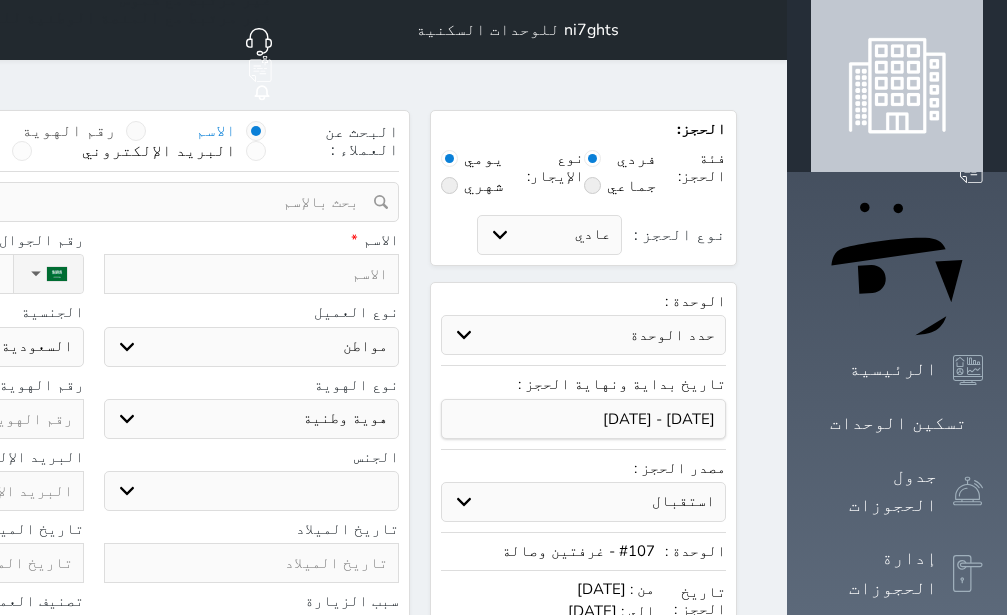 select 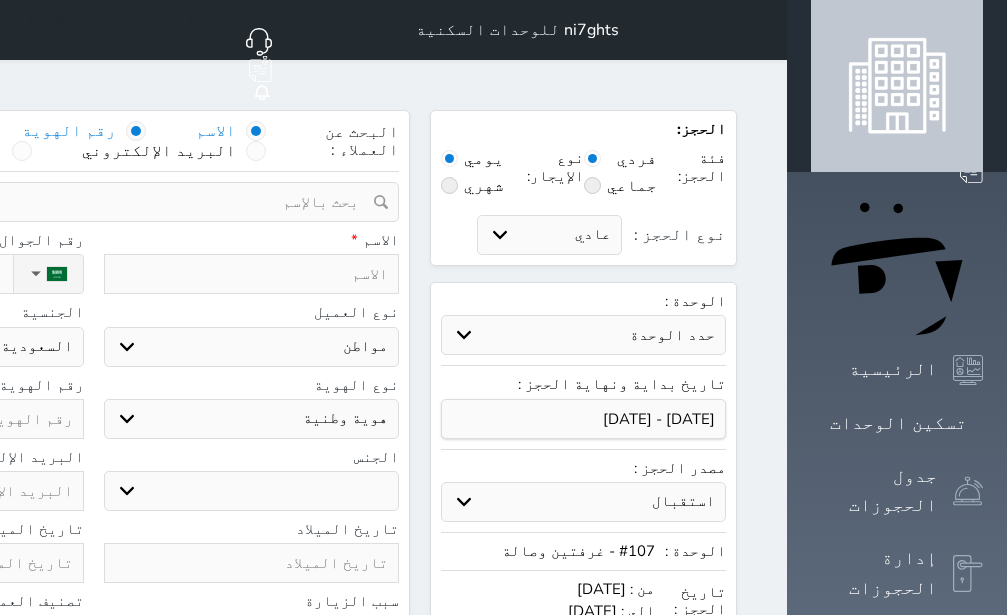 radio on "false" 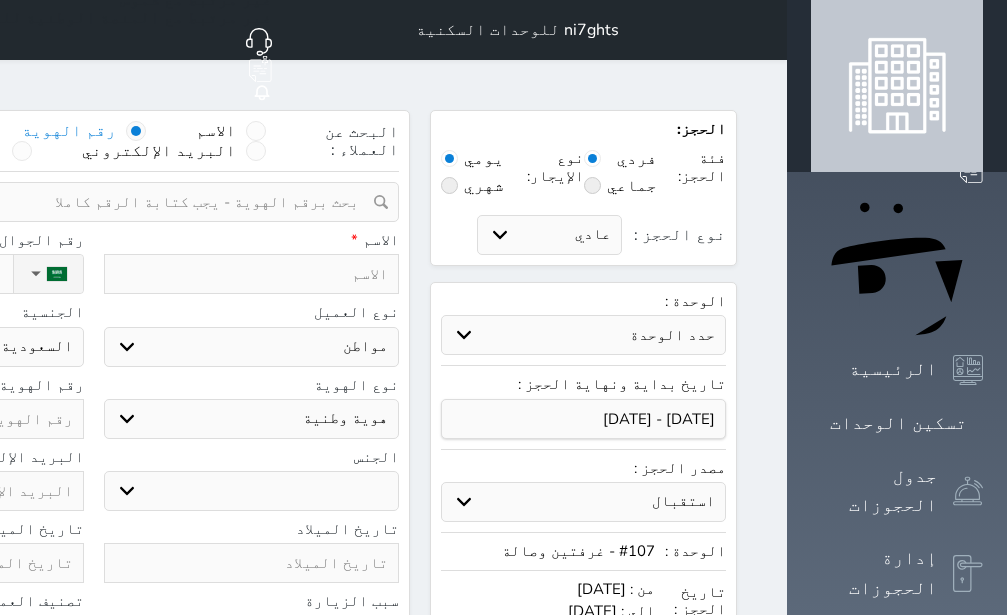 click at bounding box center (86, 202) 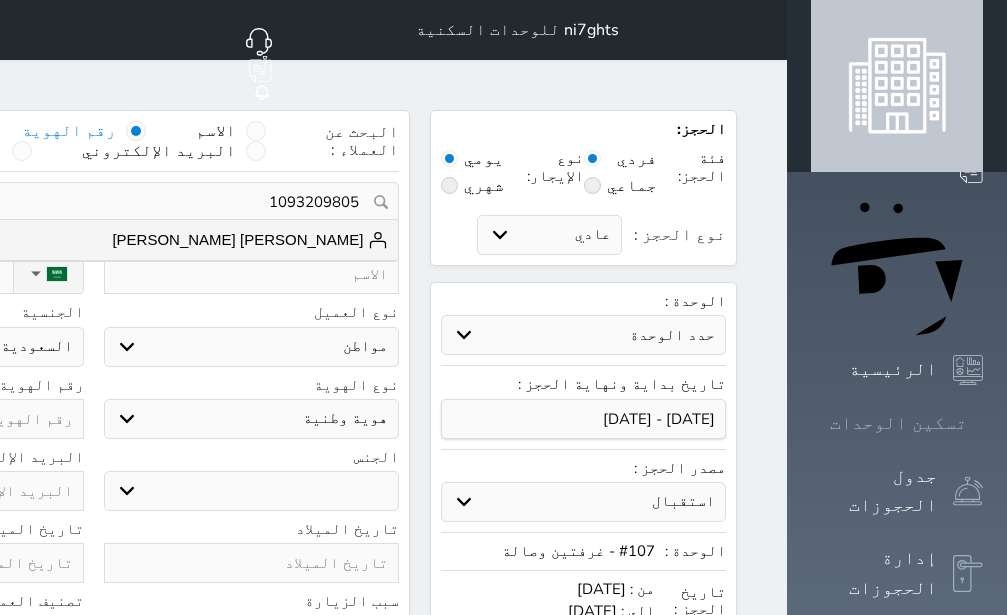 type on "1093209805" 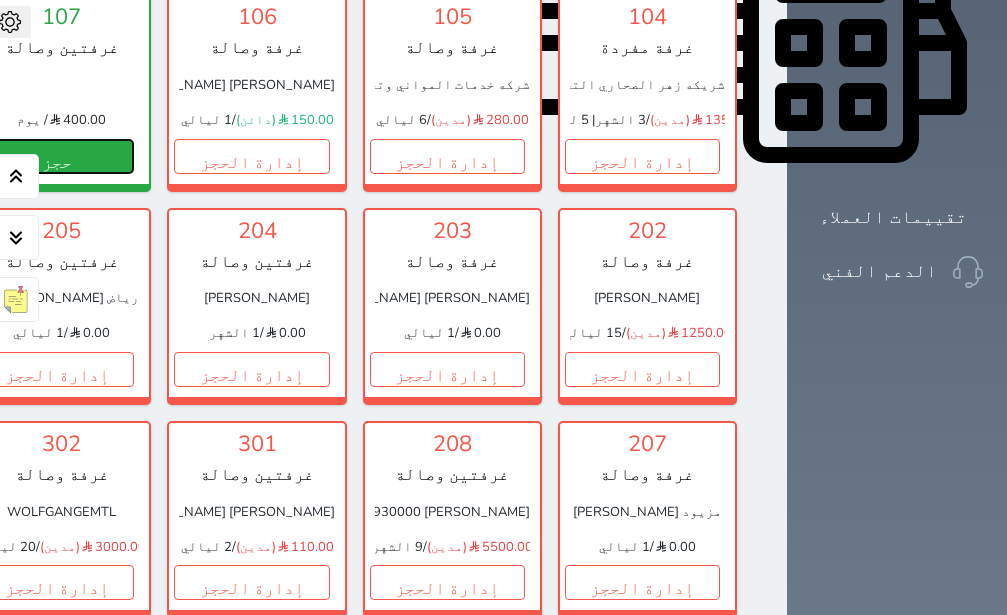 click on "حجز" at bounding box center (56, 156) 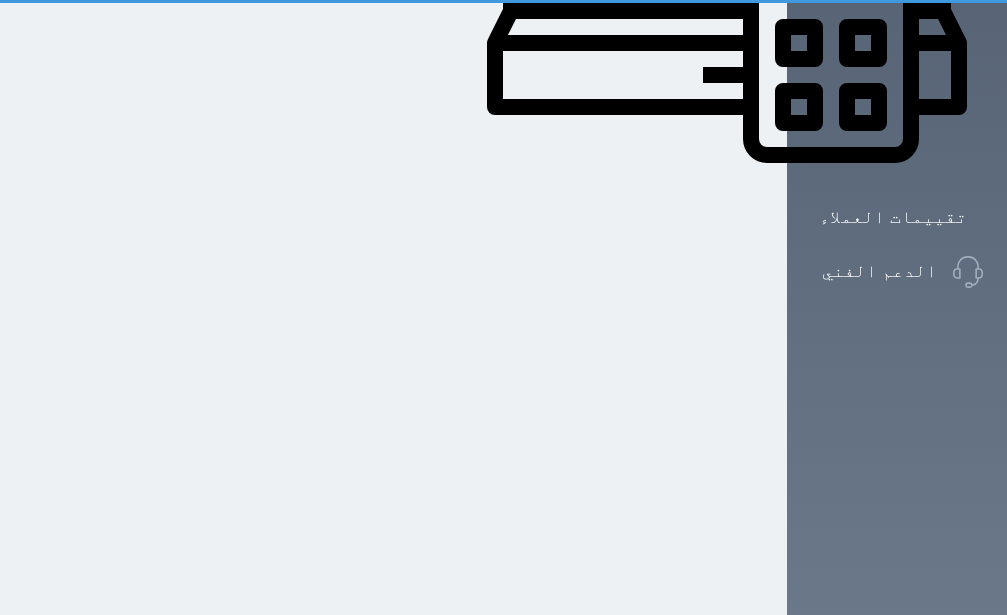 scroll, scrollTop: 867, scrollLeft: 0, axis: vertical 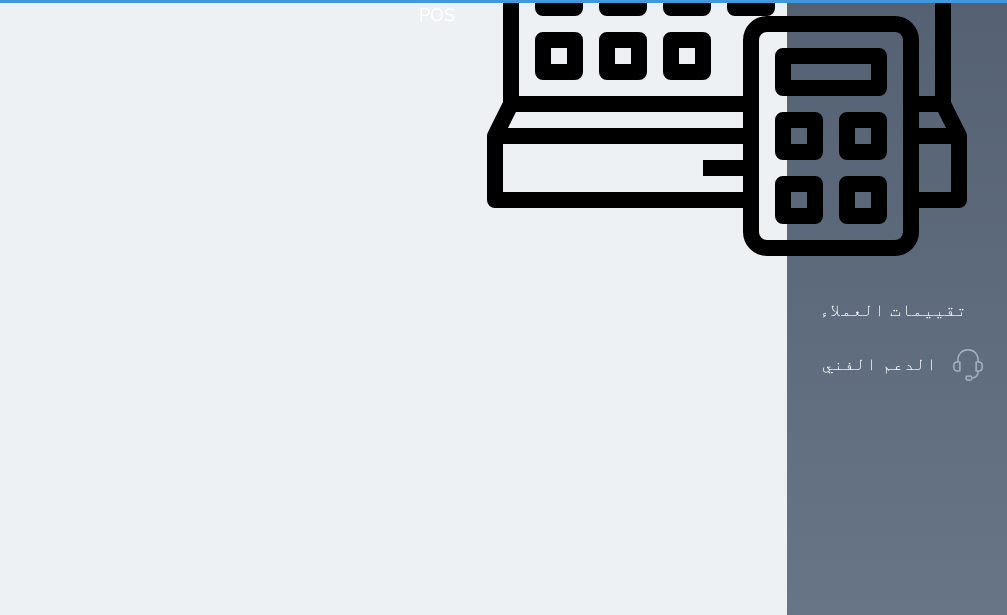 select on "1" 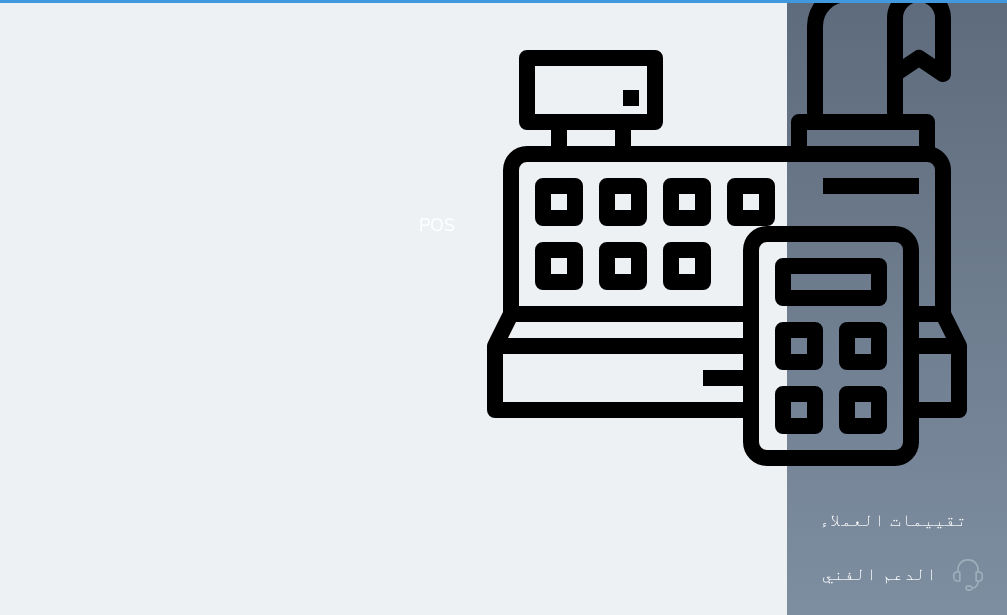 scroll, scrollTop: 0, scrollLeft: 0, axis: both 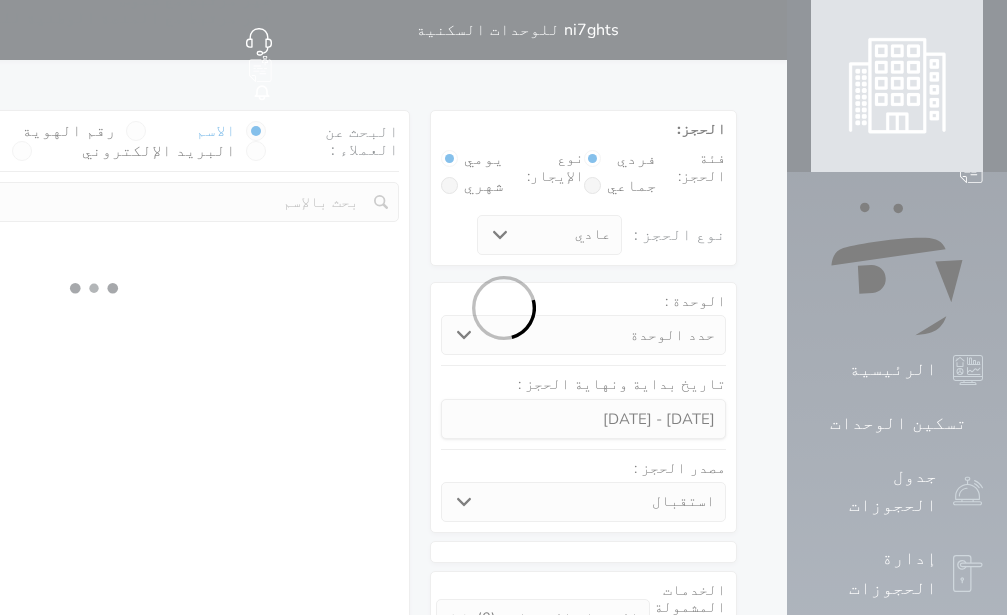 select 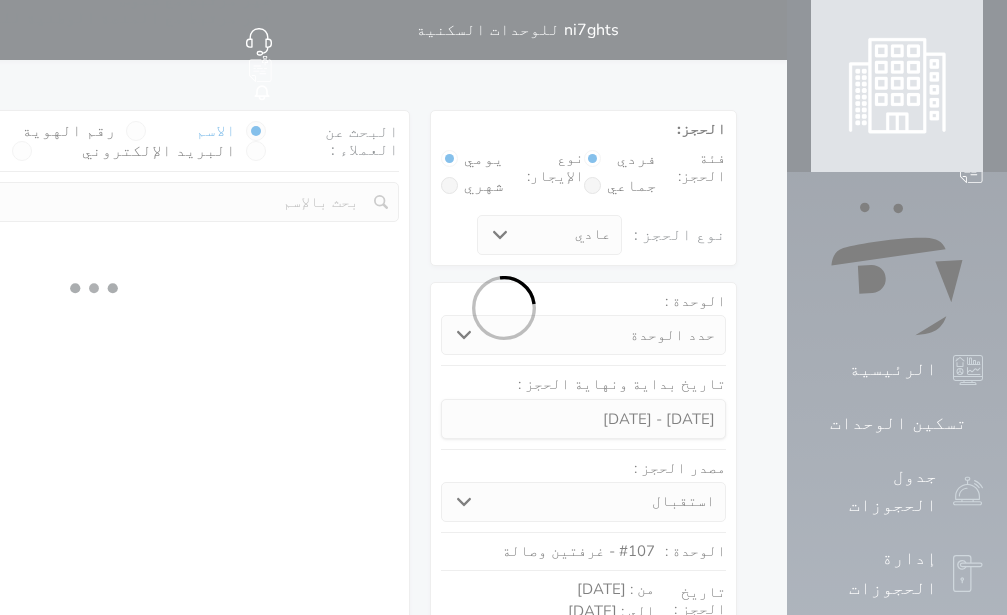 select on "1" 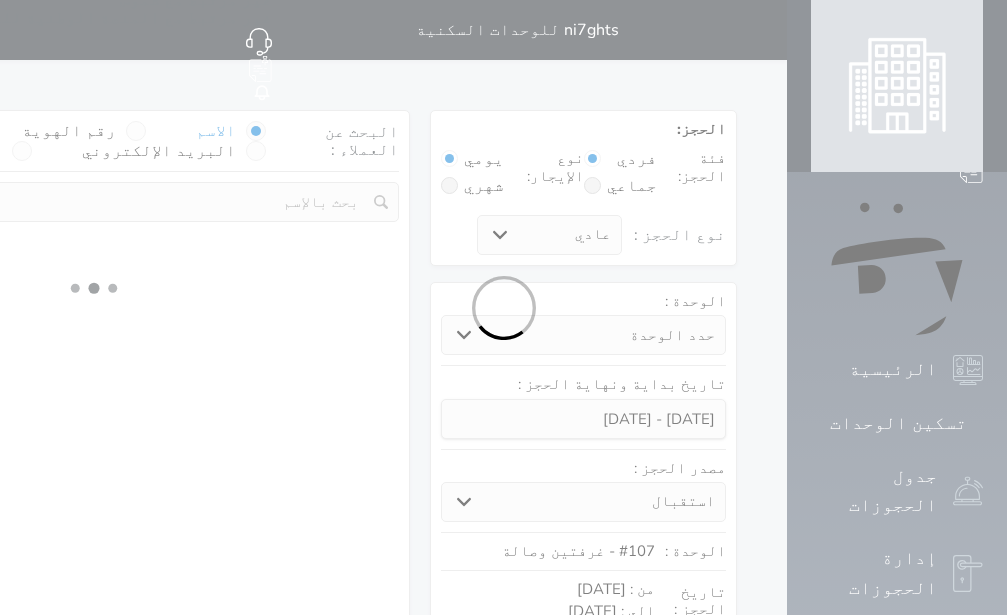select on "113" 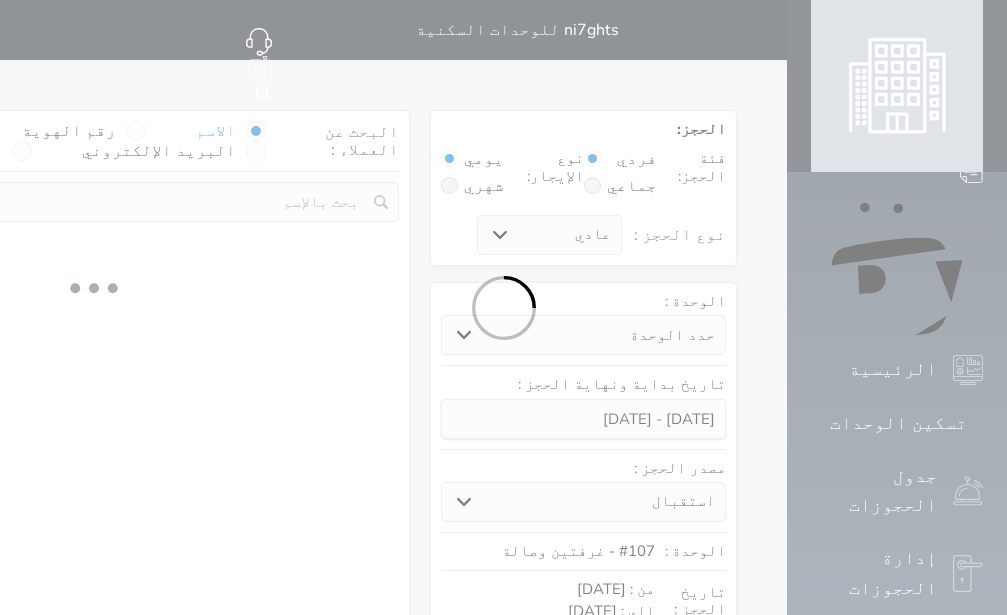 select on "1" 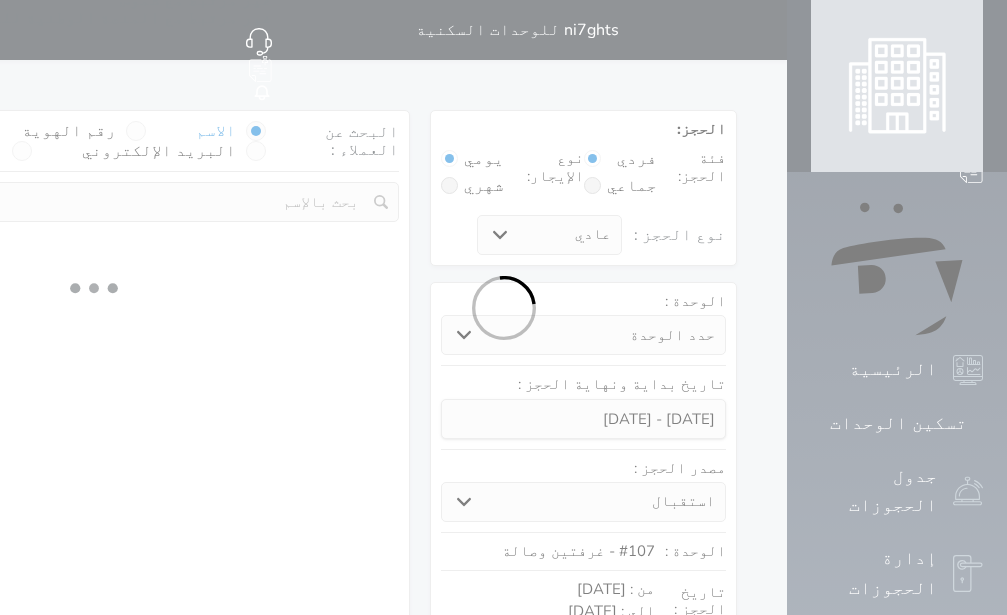 select 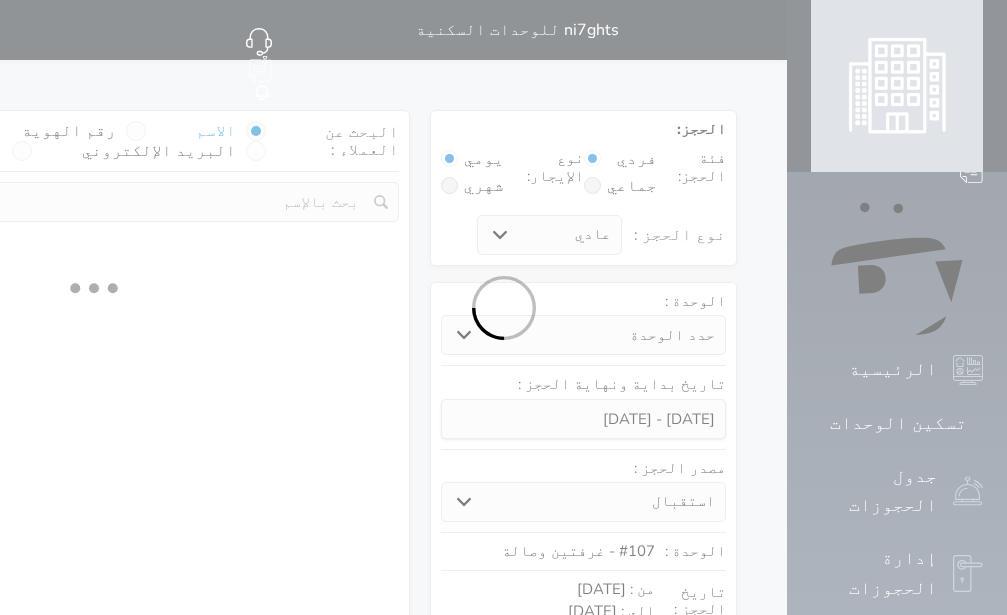 select on "7" 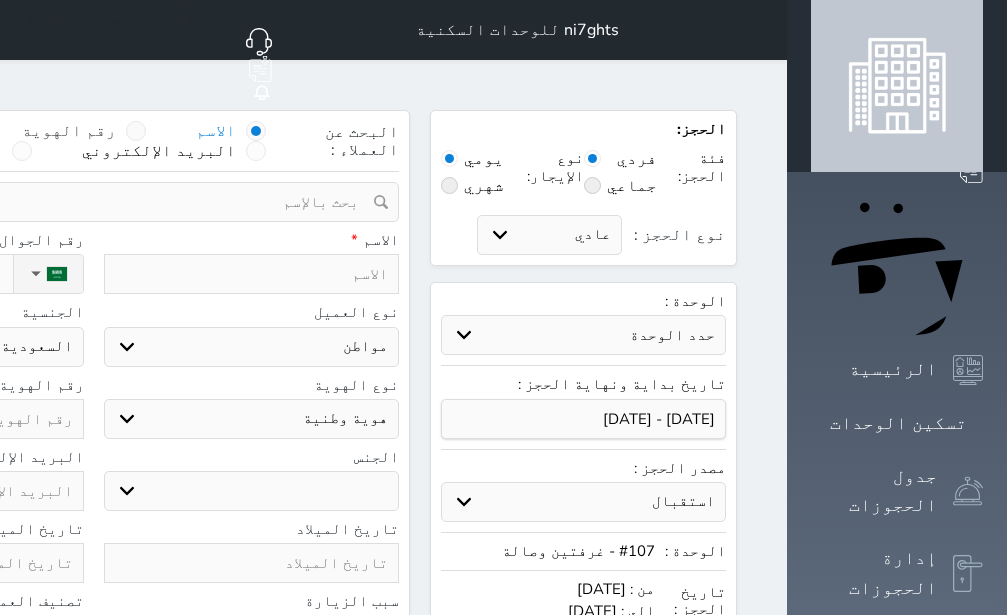 select 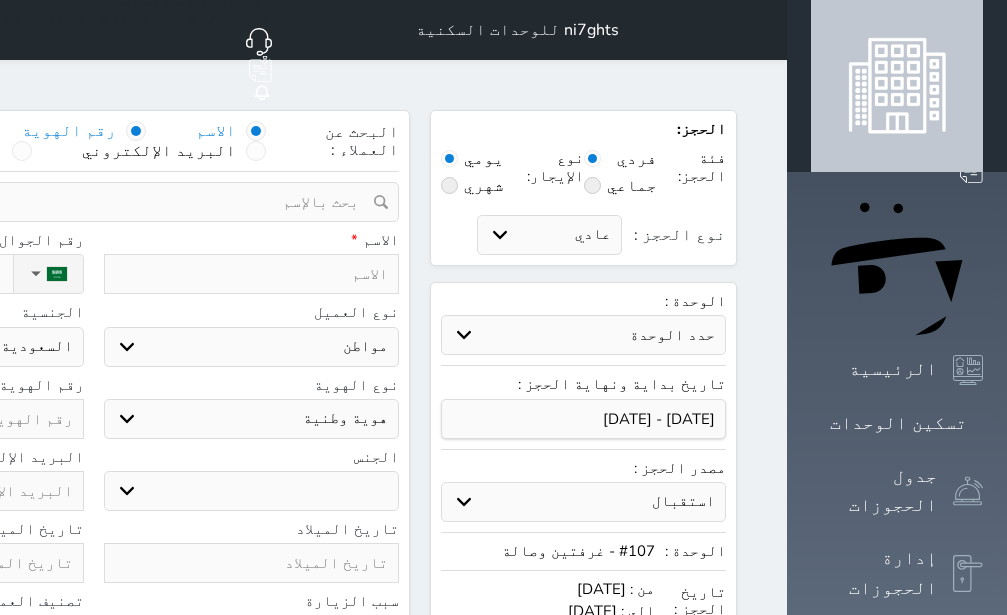 radio on "false" 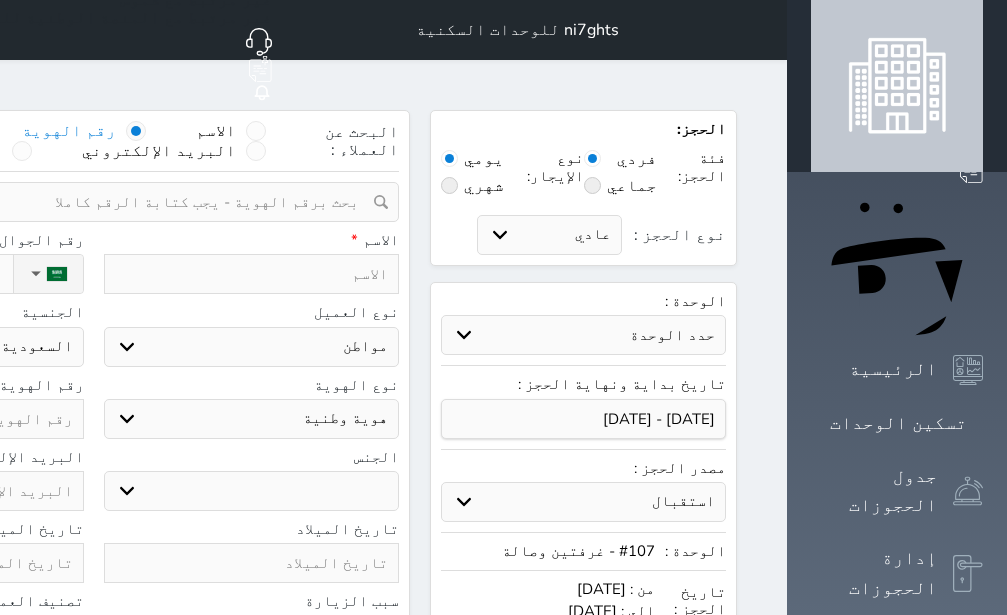 click at bounding box center [86, 202] 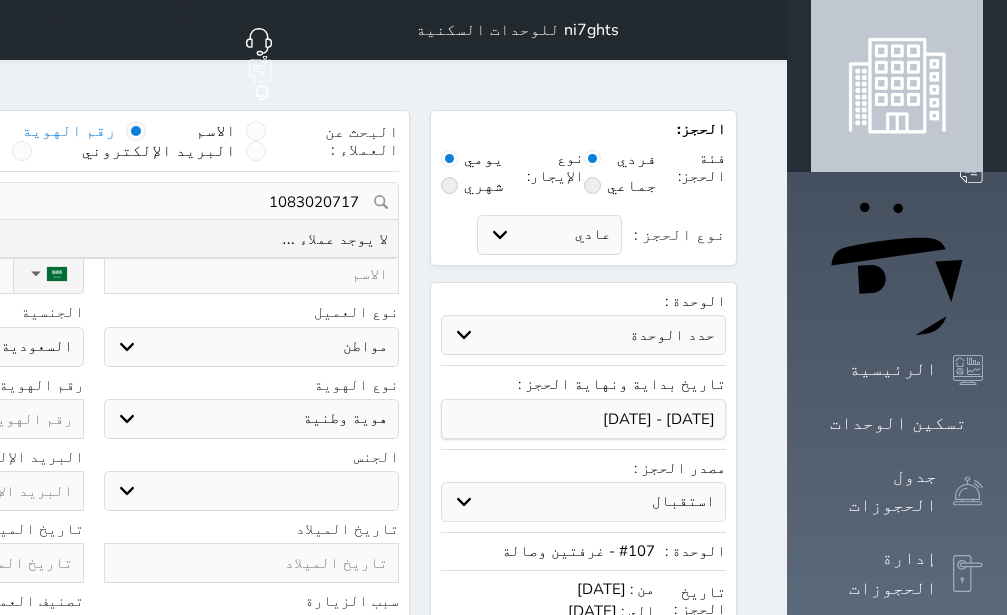 type on "1083020717" 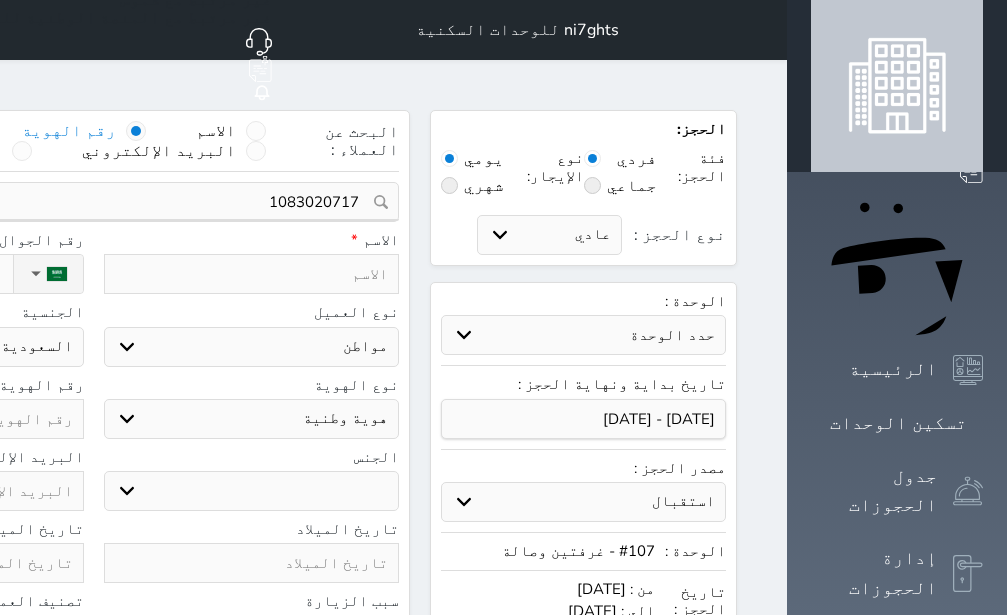 click at bounding box center (252, 274) 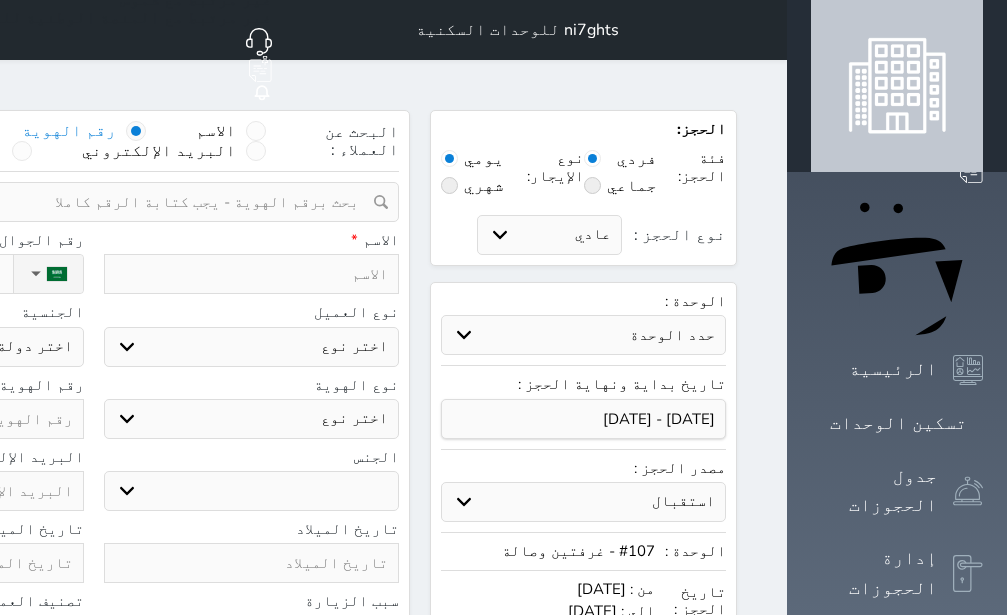 type on "P" 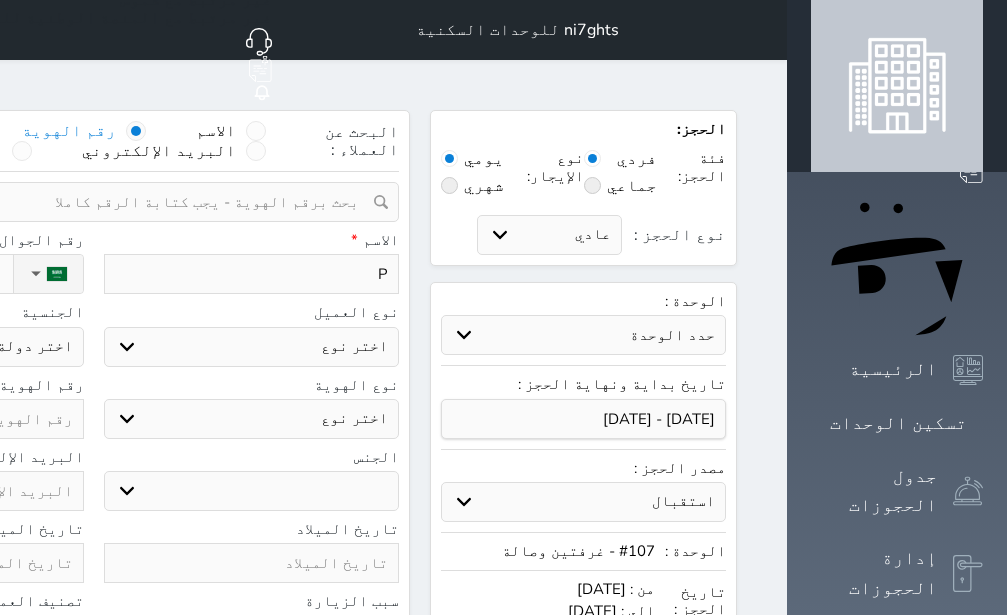 select 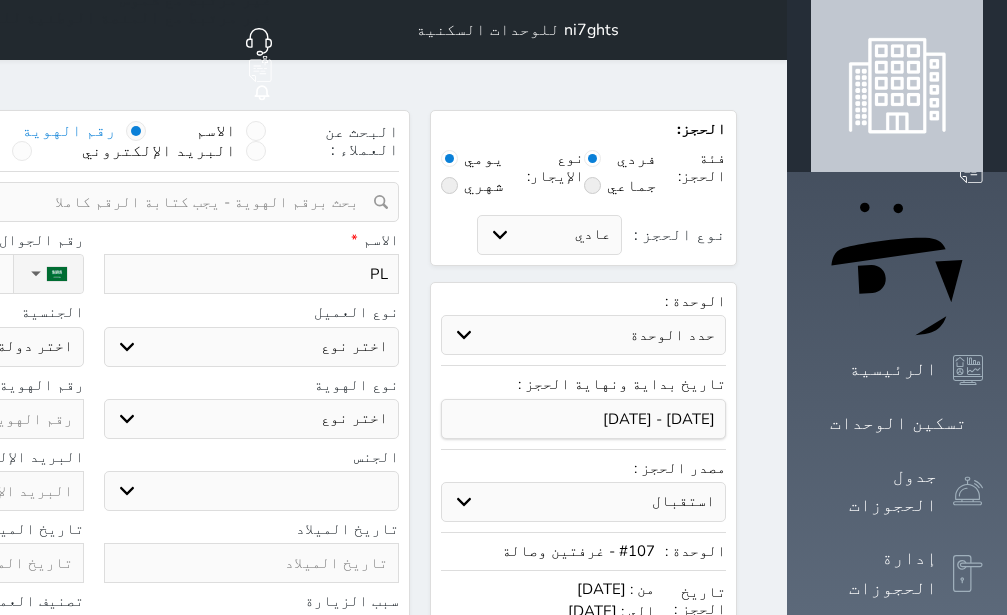 type on "PLD" 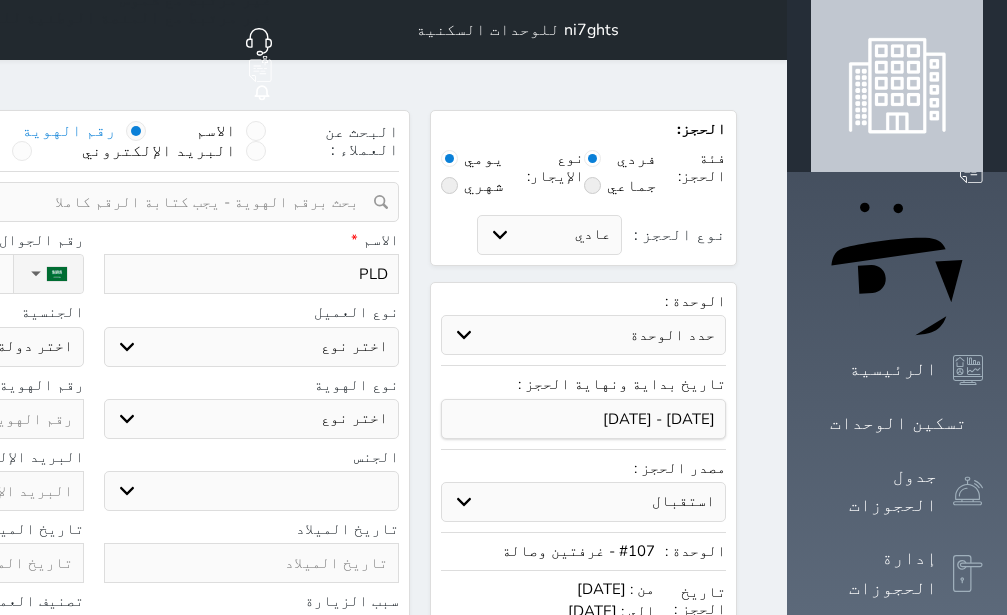 type on "PL" 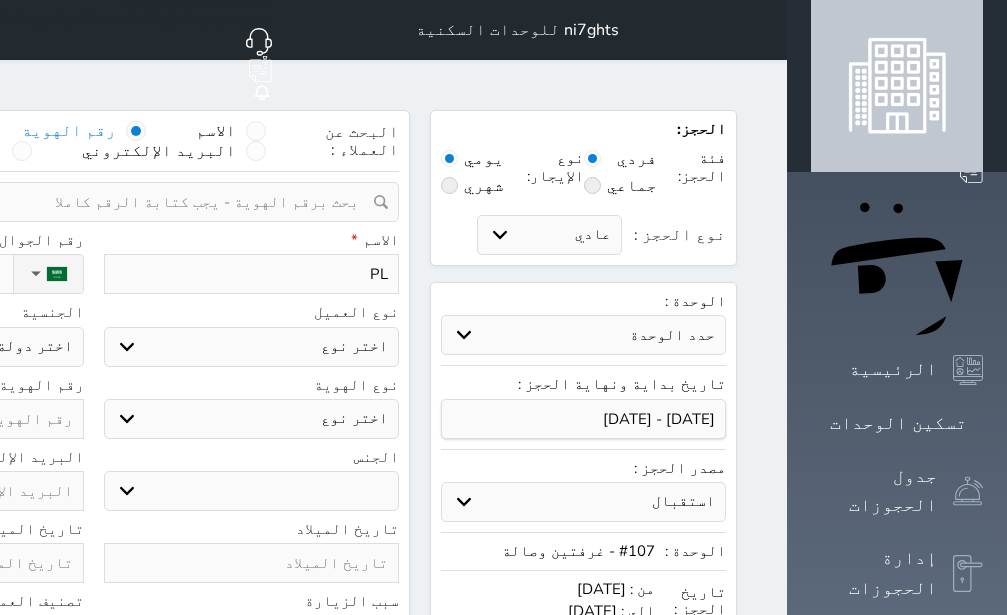 select 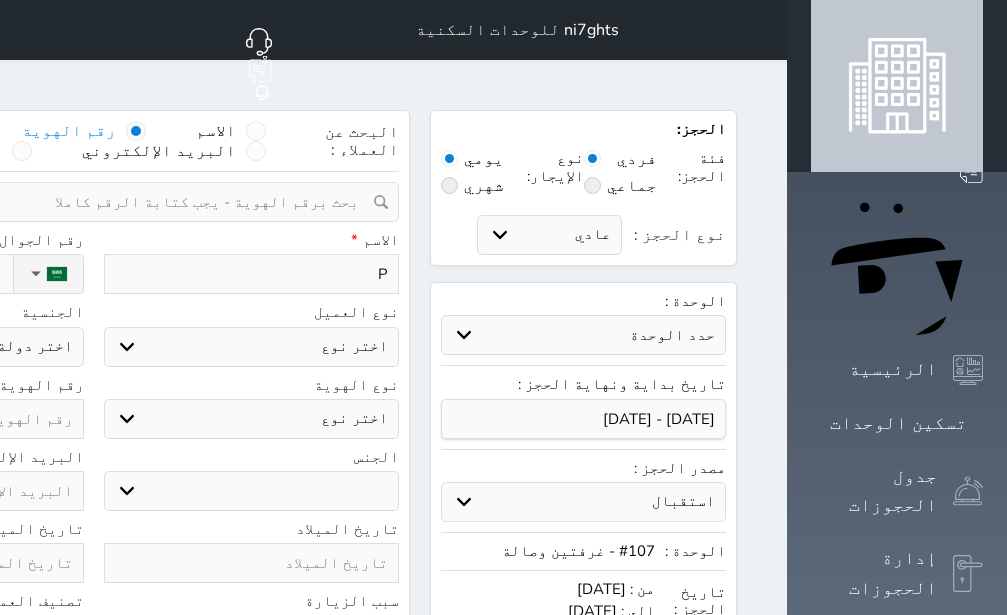 type 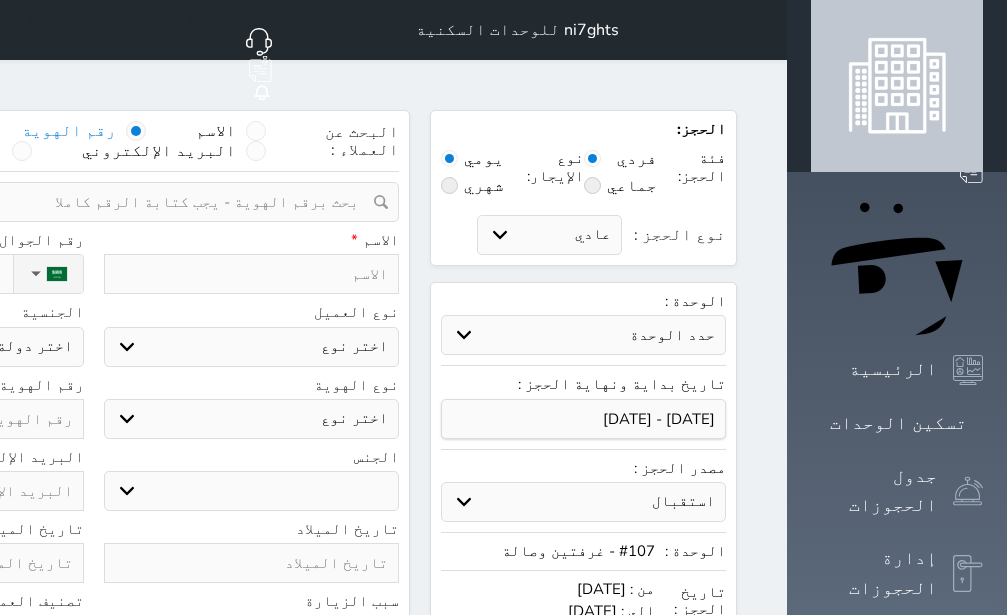type on "ح" 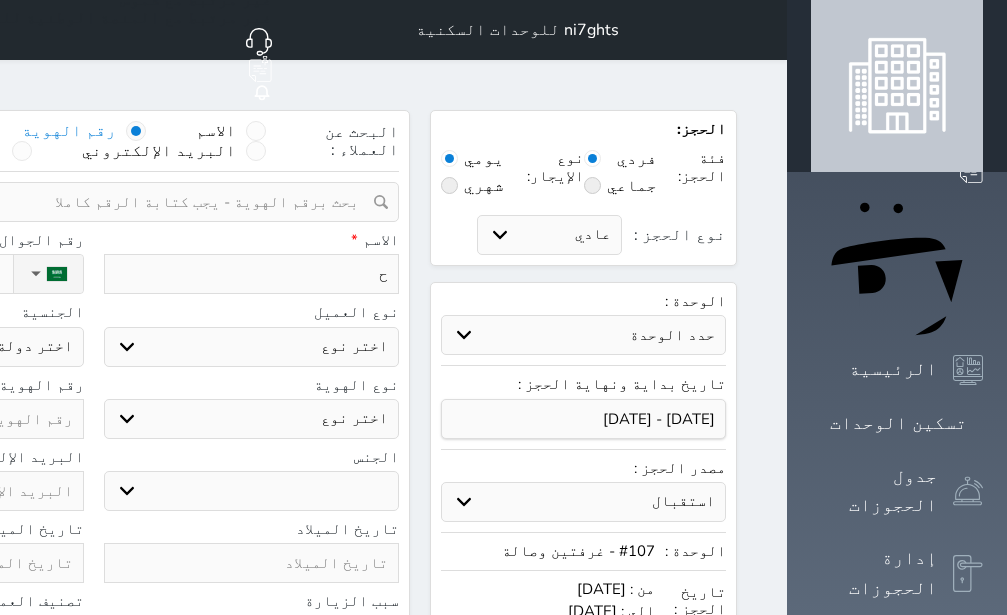 type on "حم" 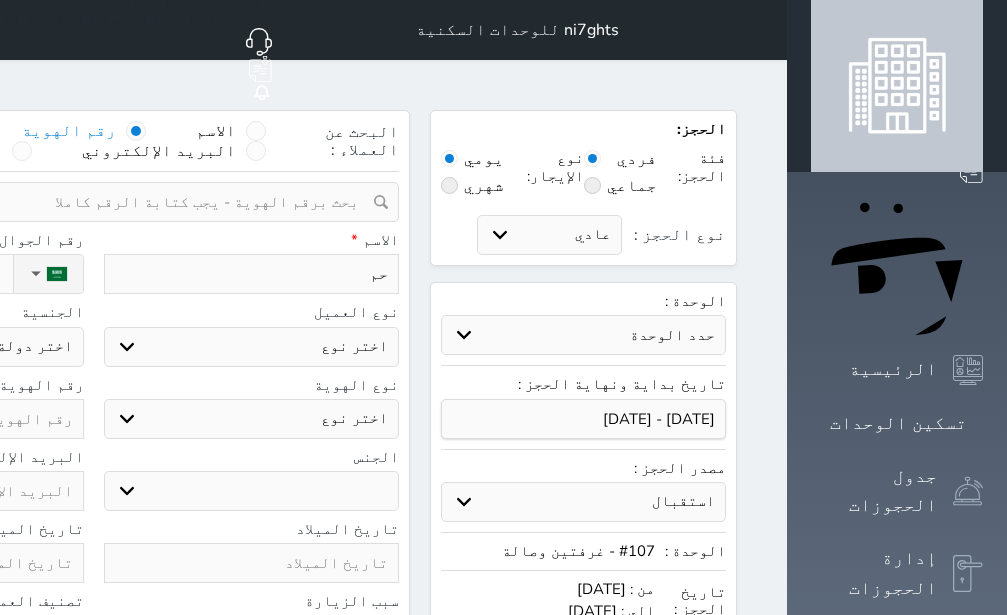 select 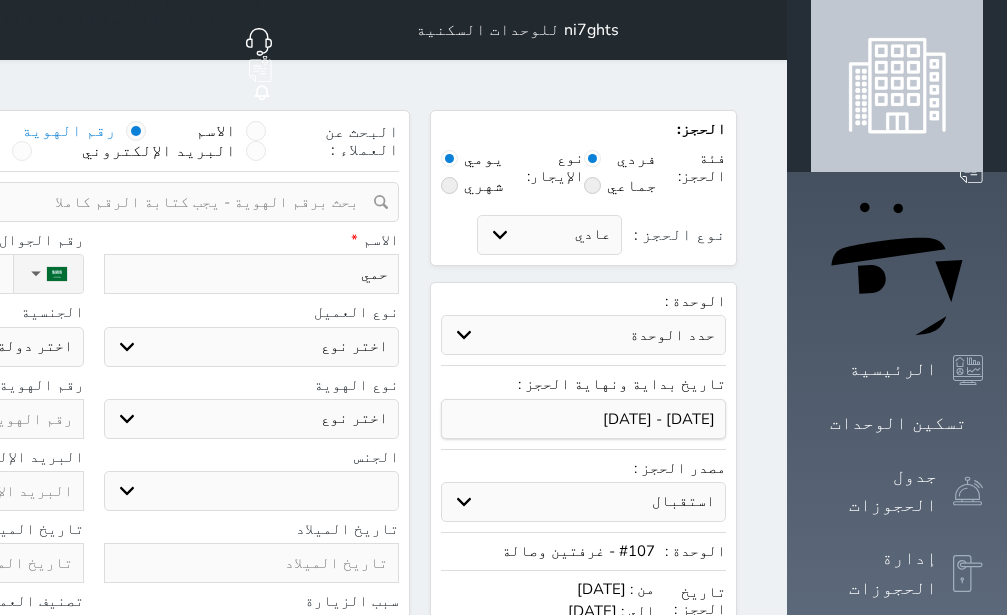 select 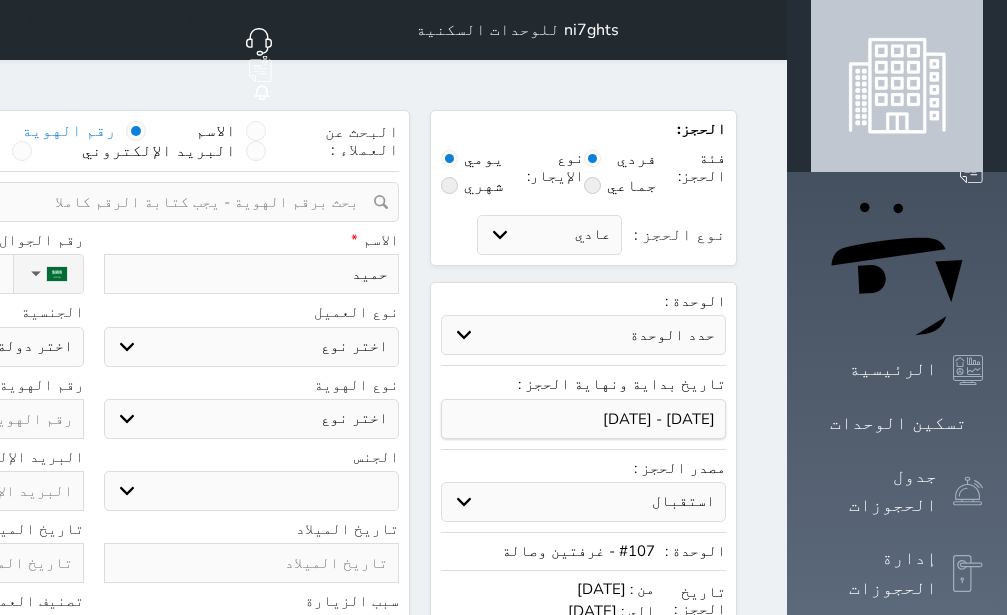 type on "حميد" 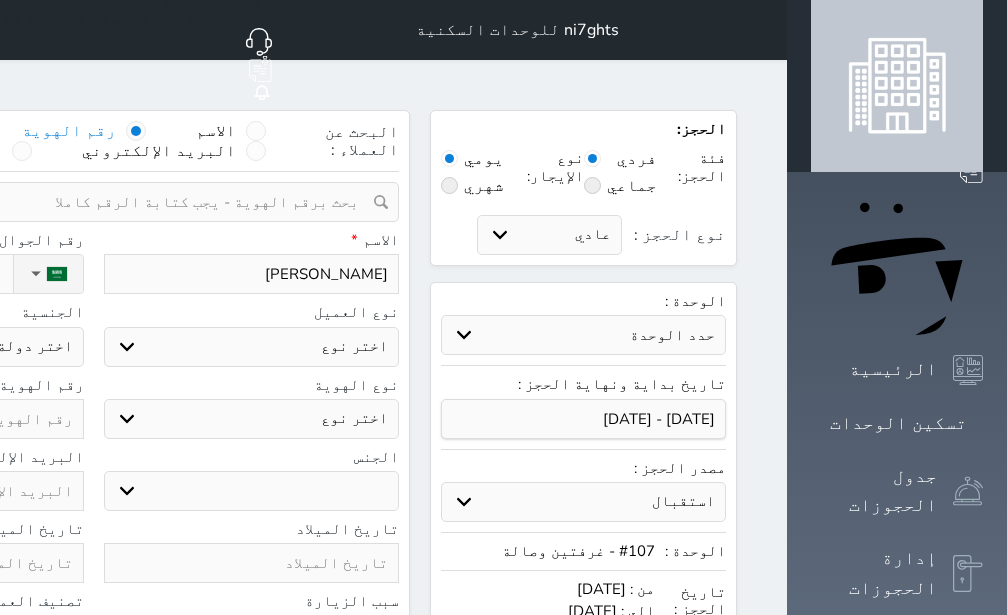 type on "[PERSON_NAME]" 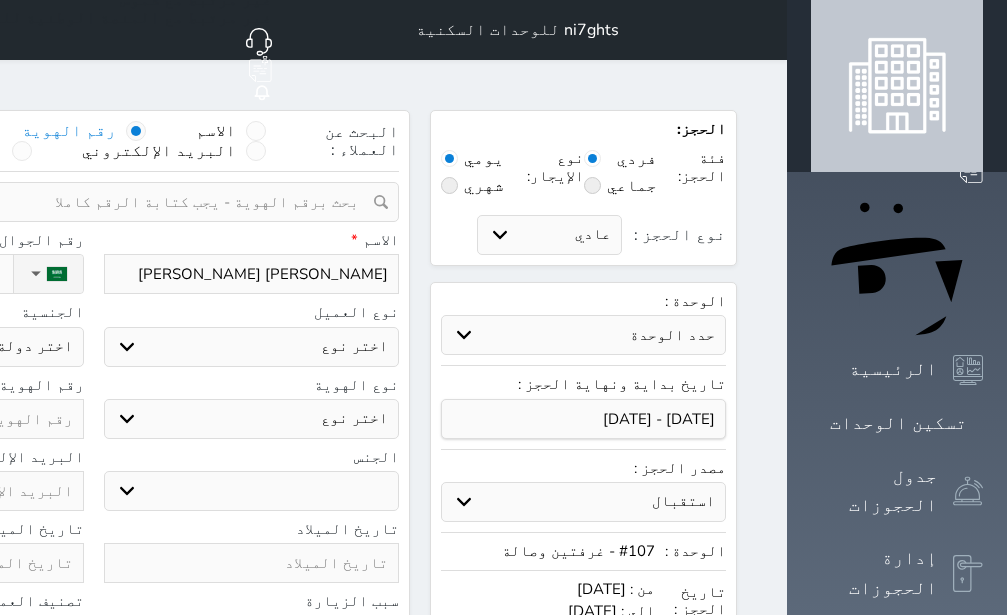 select 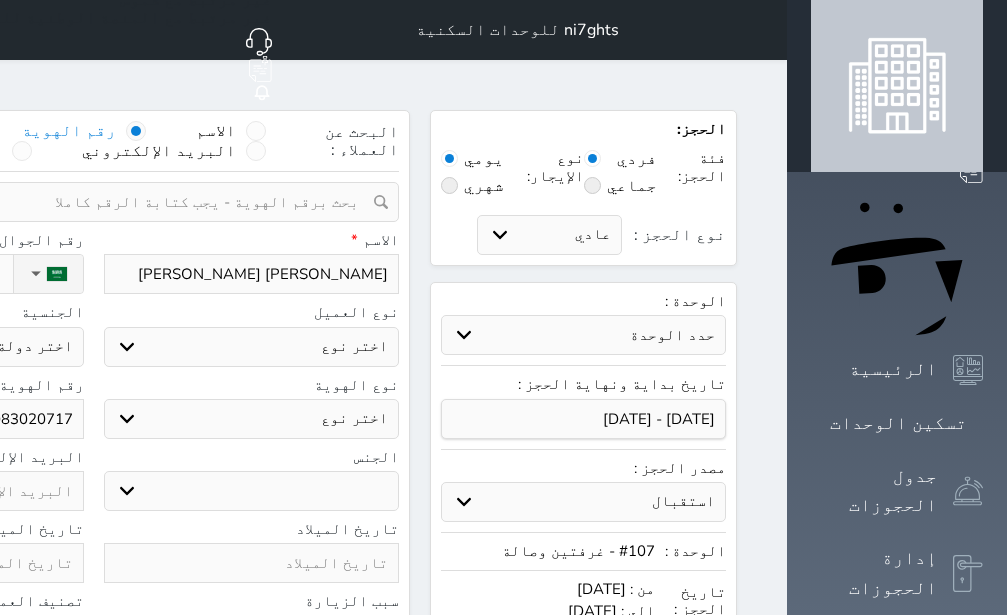 click on "نوع الحجز :" at bounding box center (-100, 274) 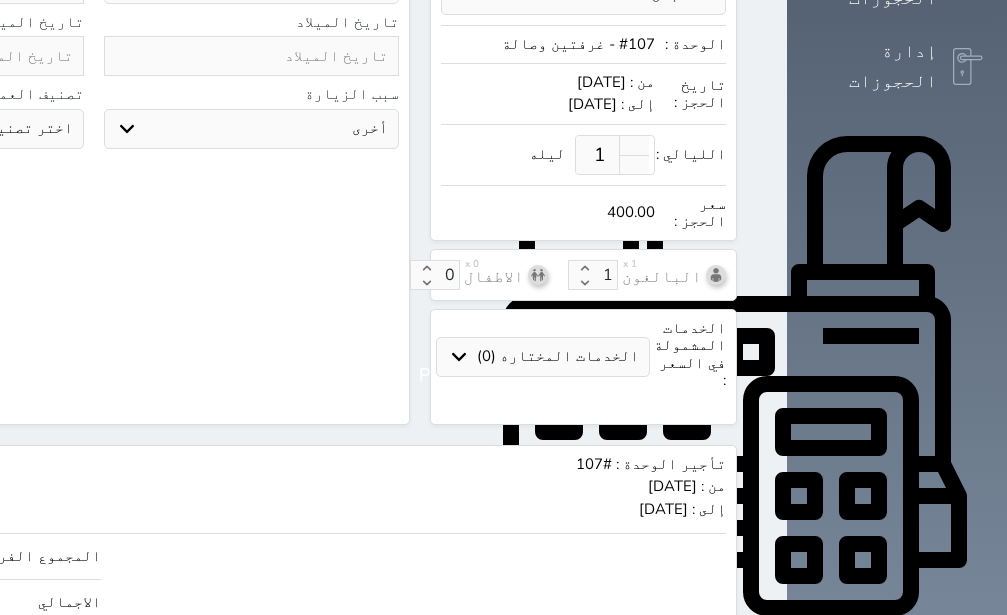 scroll, scrollTop: 564, scrollLeft: 0, axis: vertical 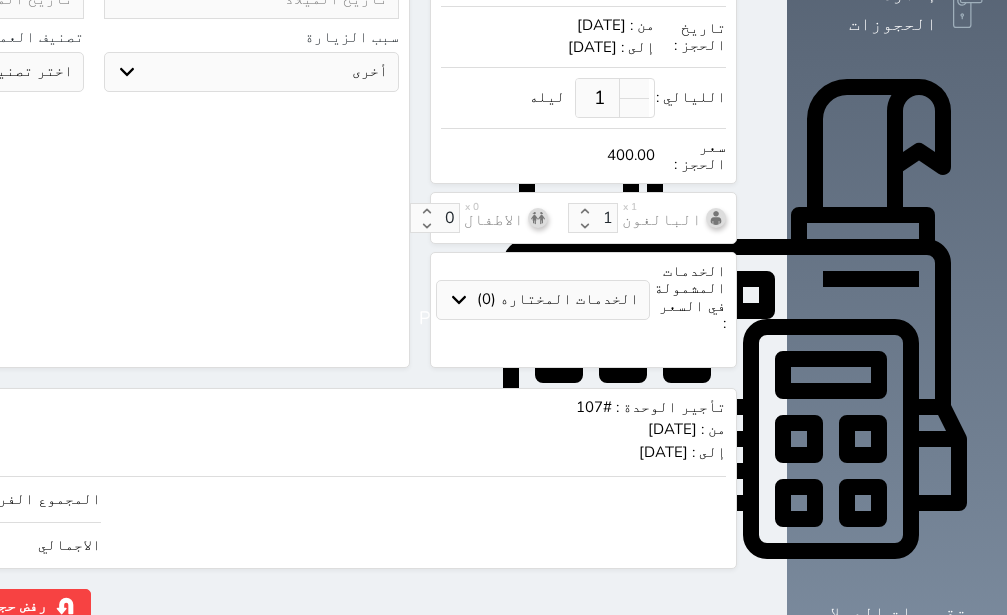 click on "400" at bounding box center [-147, 499] 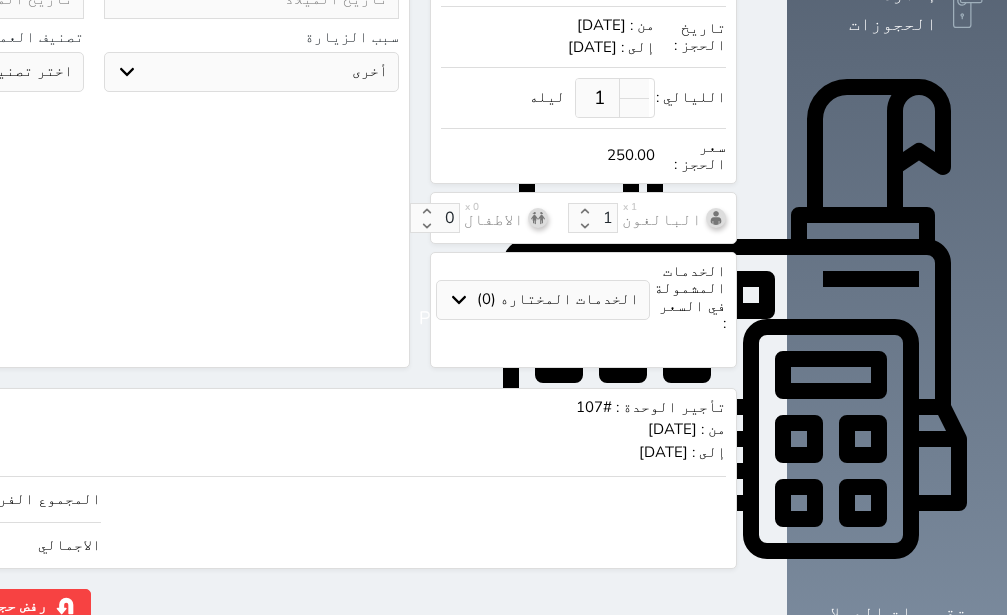 click on "حجز" at bounding box center (-130, 606) 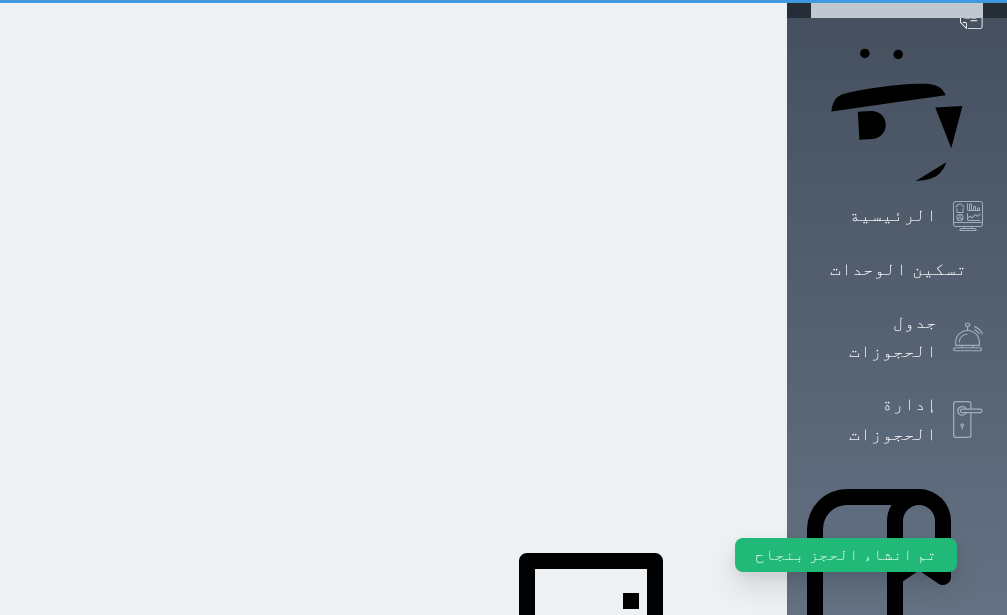 scroll, scrollTop: 0, scrollLeft: 0, axis: both 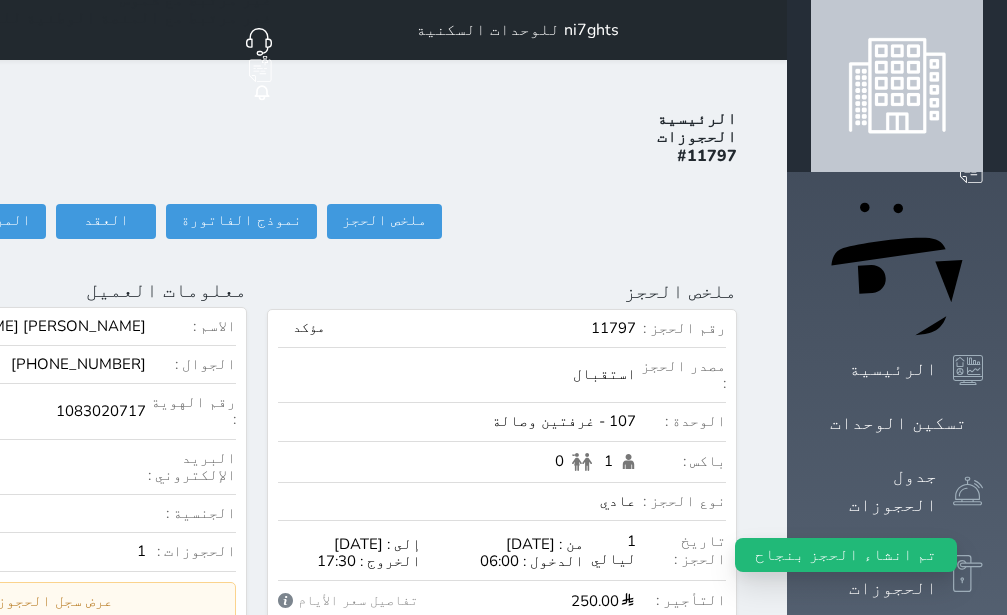 click on "تسجيل دخول" at bounding box center [-156, 221] 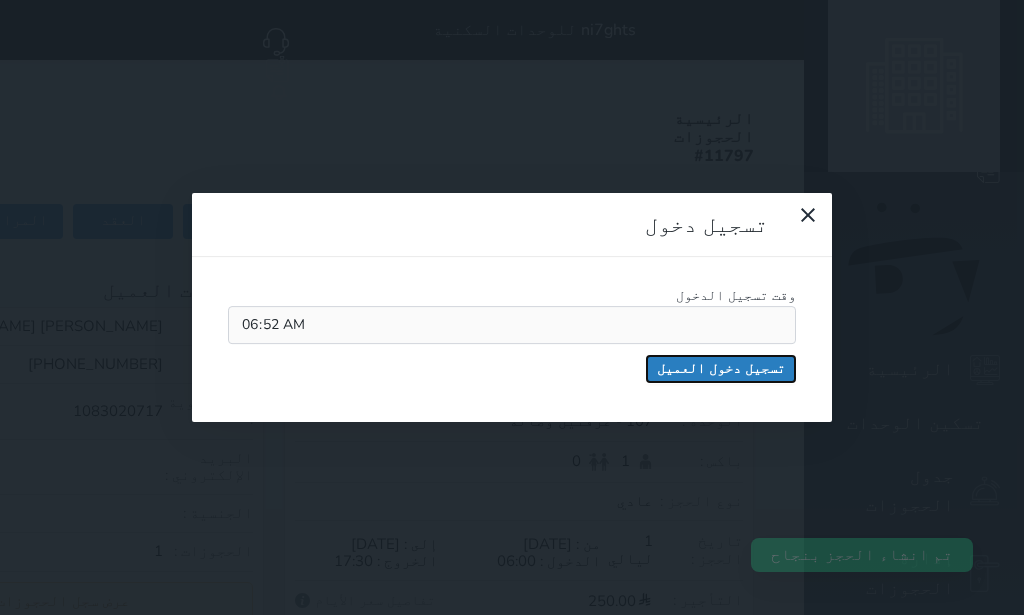click on "تسجيل دخول العميل" at bounding box center [721, 369] 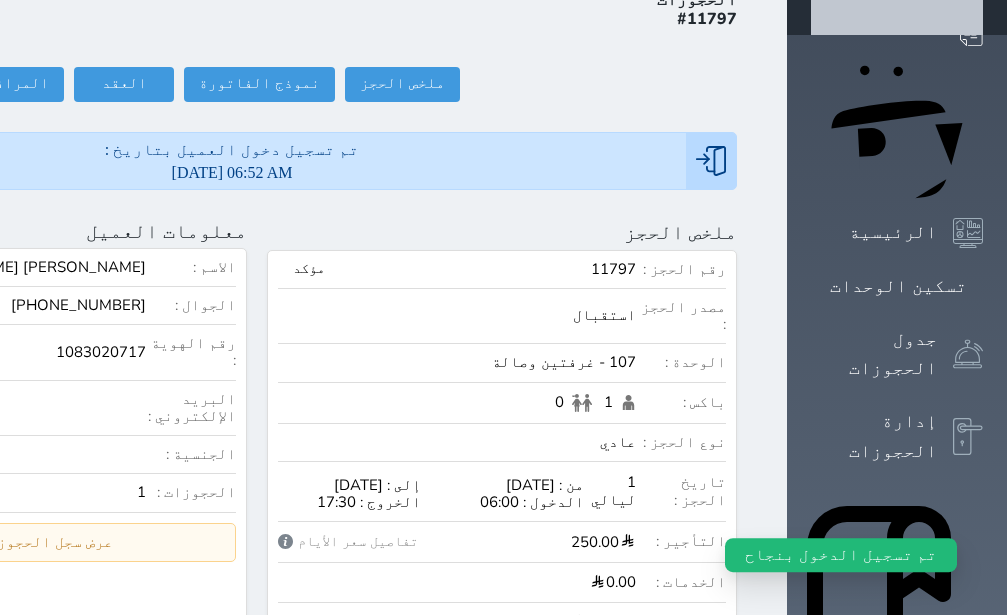 scroll, scrollTop: 1110, scrollLeft: 0, axis: vertical 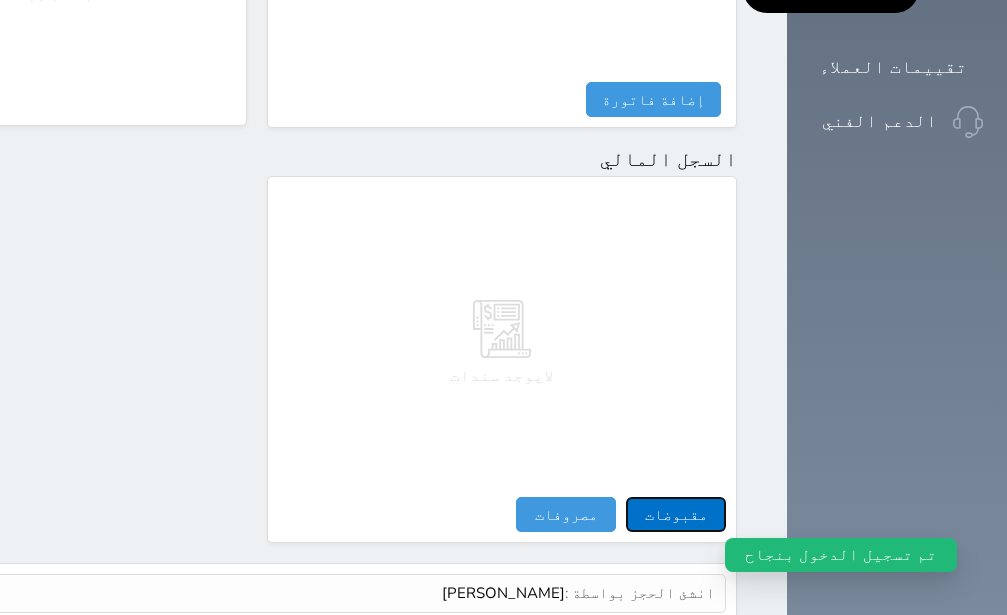 click on "مقبوضات" at bounding box center [676, 514] 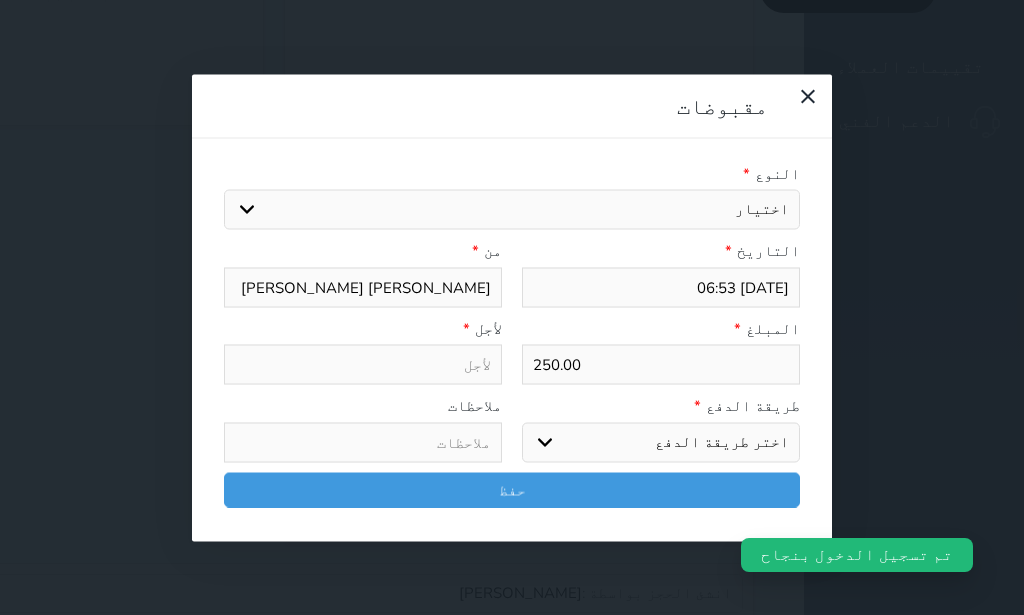 click on "اختيار   ايجار تامين [DEMOGRAPHIC_DATA]" at bounding box center [512, 210] 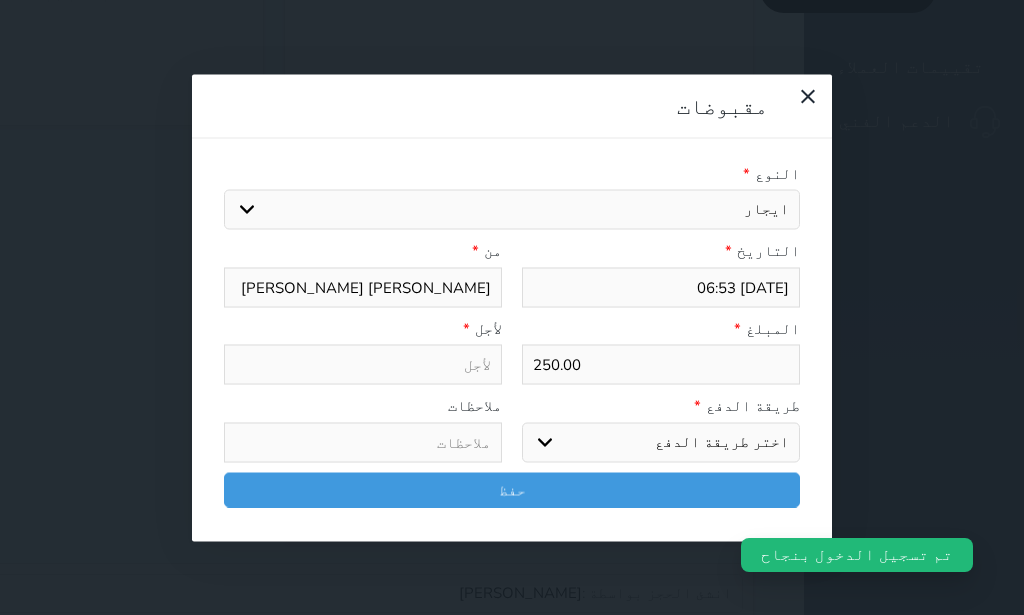 click on "ايجار" at bounding box center (0, 0) 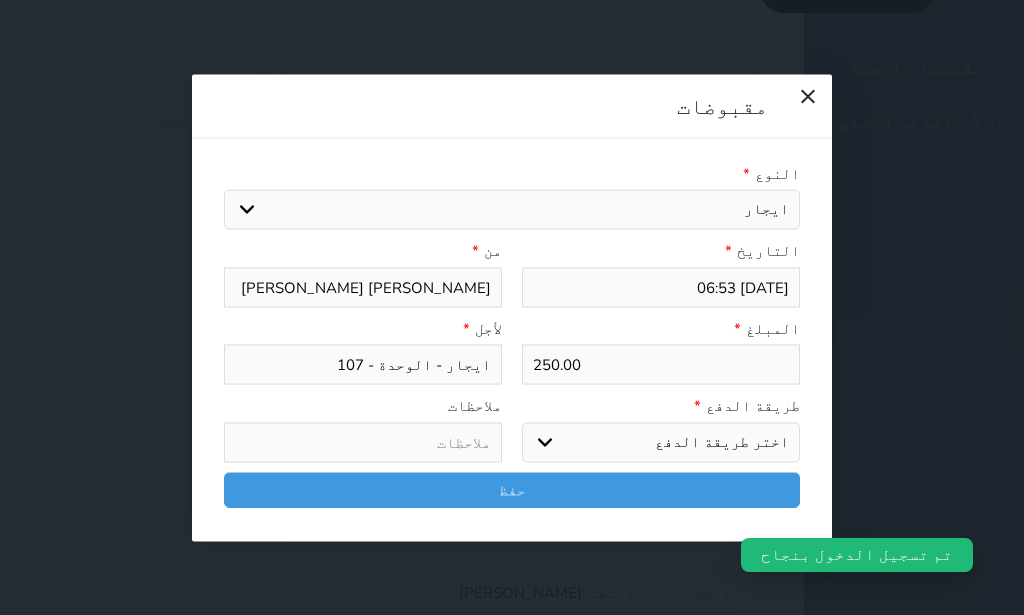 click on "اختر طريقة الدفع   دفع نقدى   تحويل بنكى   مدى   بطاقة ائتمان   آجل" at bounding box center [661, 442] 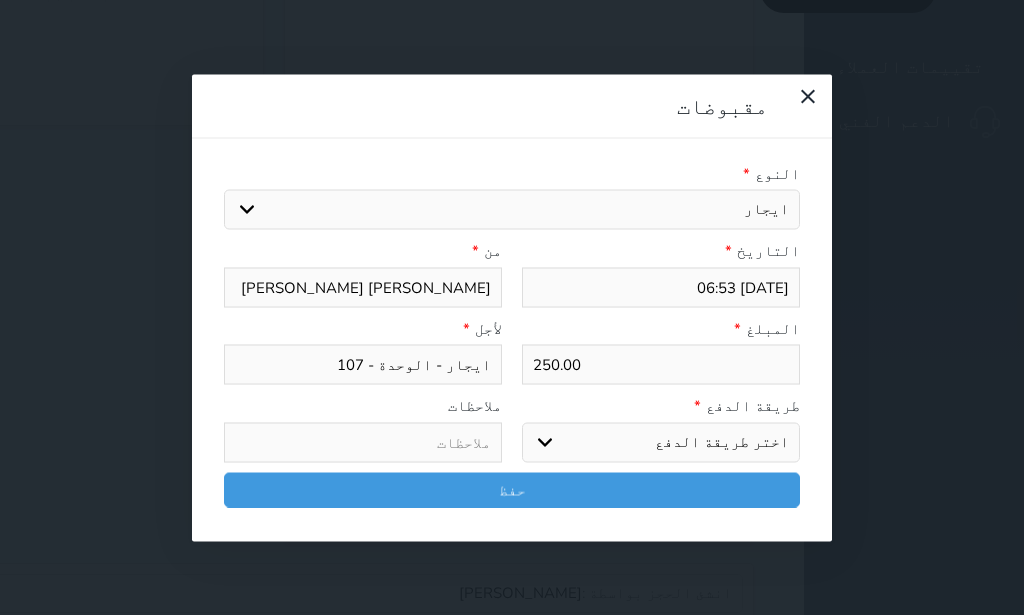 click on "دفع نقدى" at bounding box center (0, 0) 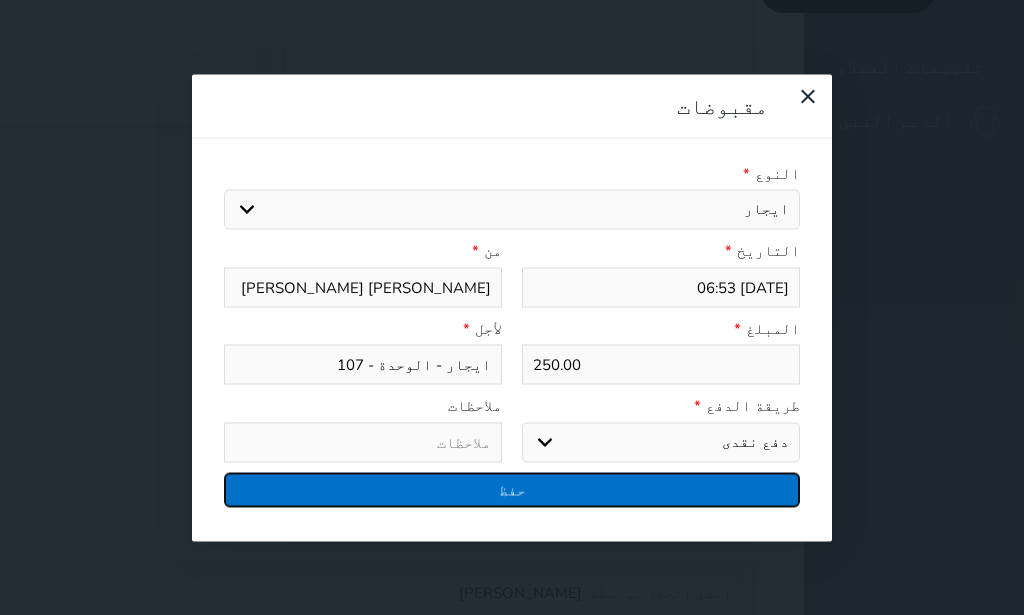 click on "حفظ" at bounding box center [512, 489] 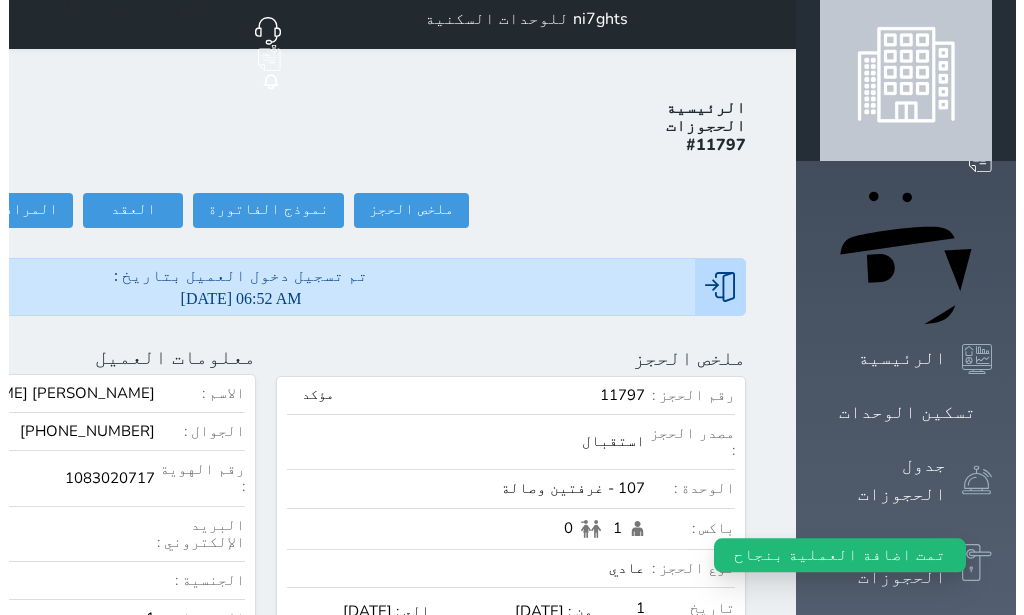 scroll, scrollTop: 0, scrollLeft: 0, axis: both 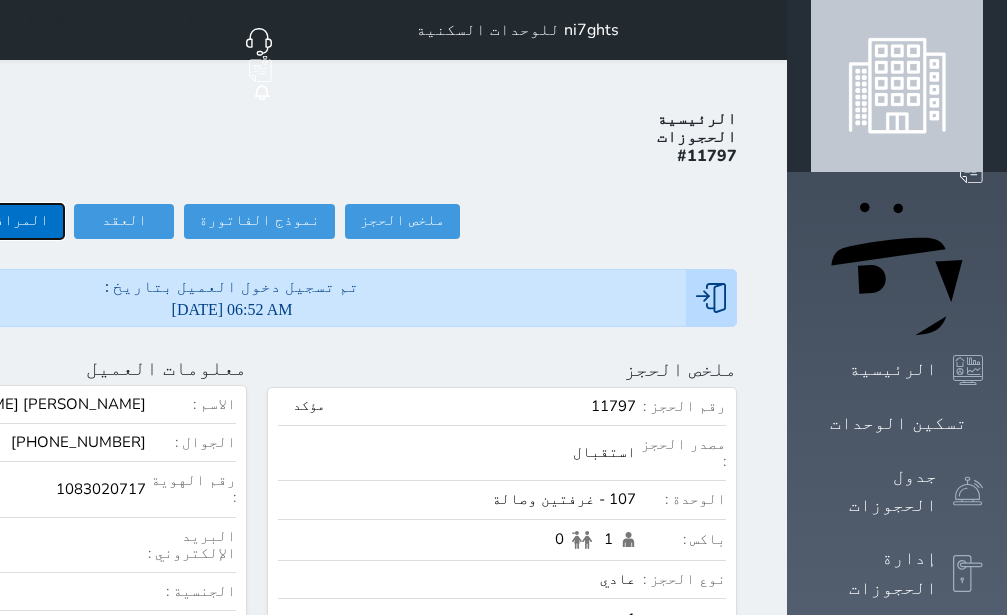 click on "المرافقين (0)" at bounding box center (-3, 221) 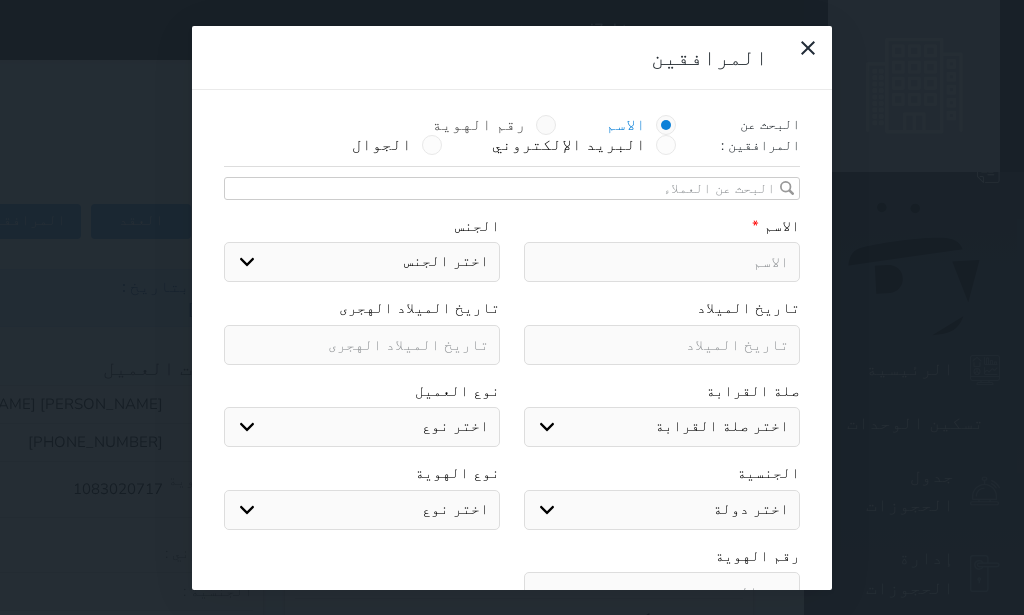click at bounding box center (546, 125) 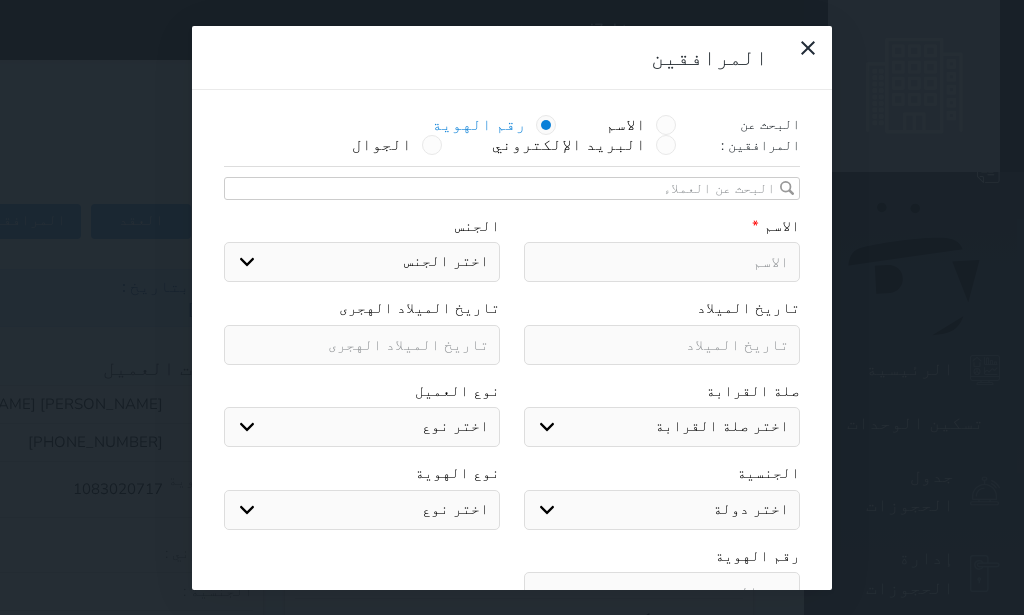 click at bounding box center (662, 262) 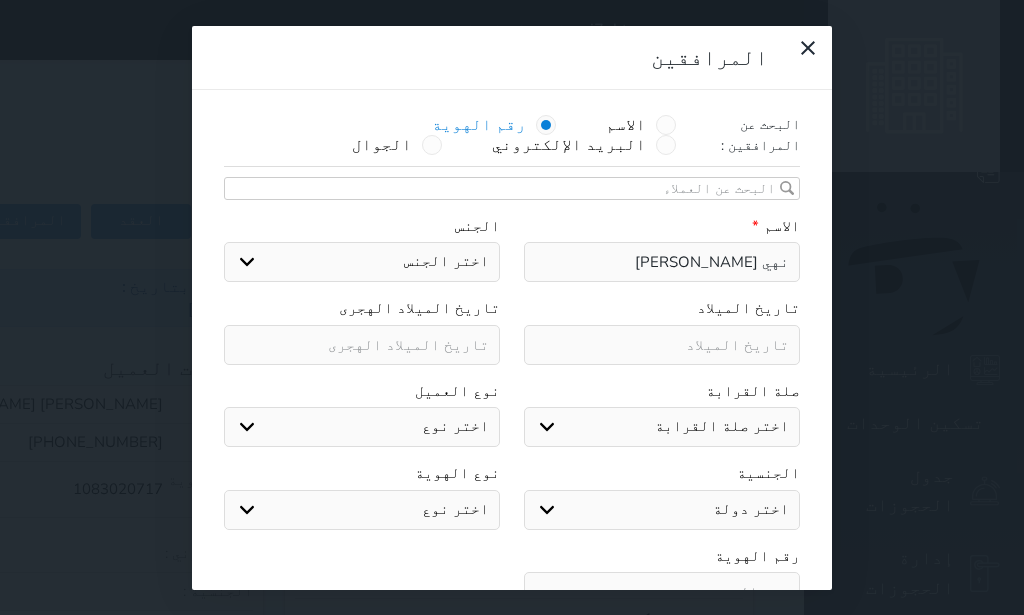 click on "اختر الجنس   ذكر انثى" at bounding box center [362, 262] 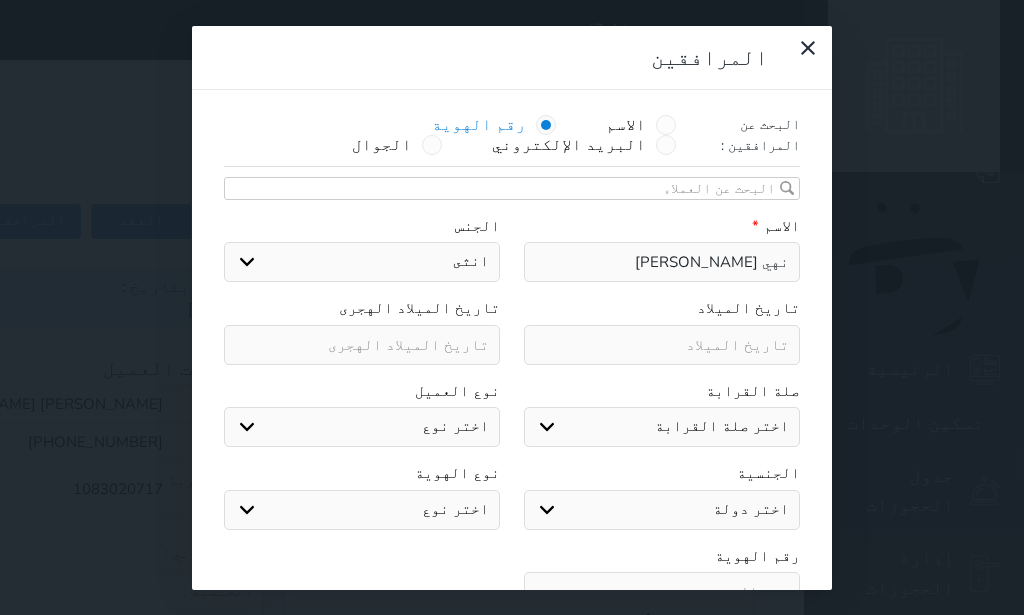 click on "انثى" at bounding box center (0, 0) 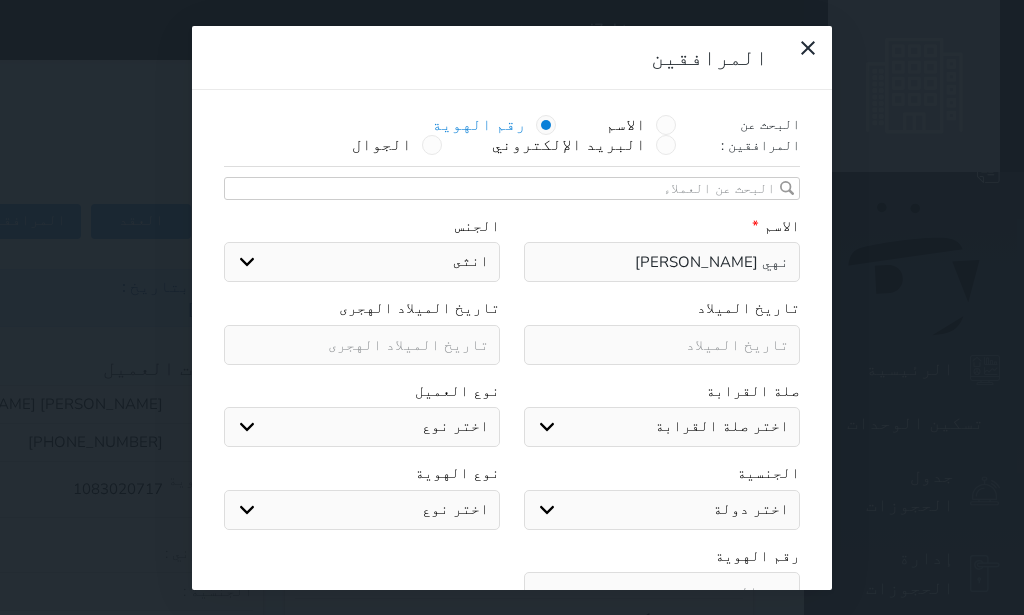 click on "اختر نوع   مواطن مواطن خليجي زائر مقيم" at bounding box center (362, 427) 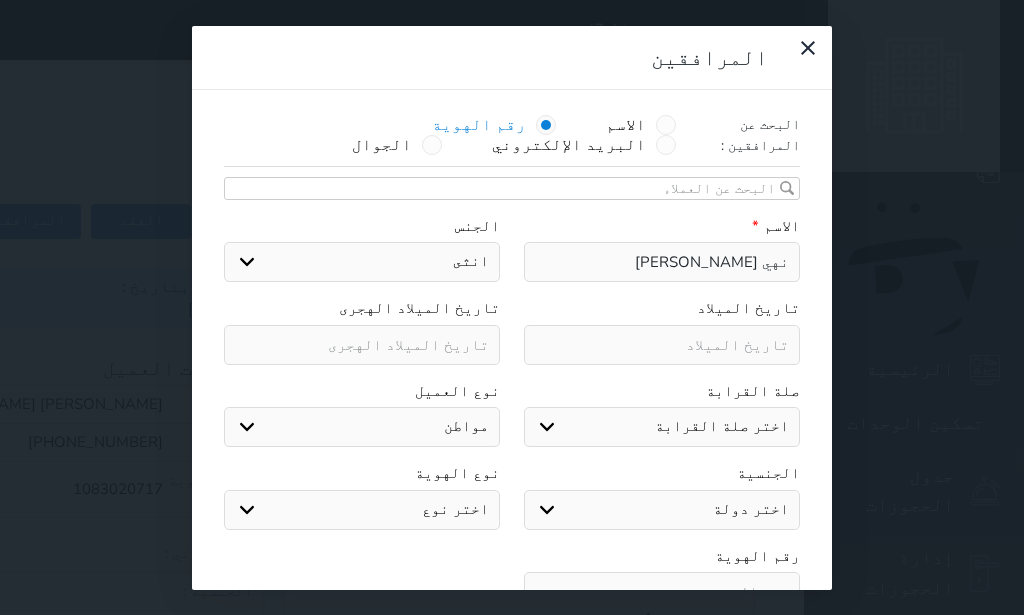 click on "مواطن" at bounding box center (0, 0) 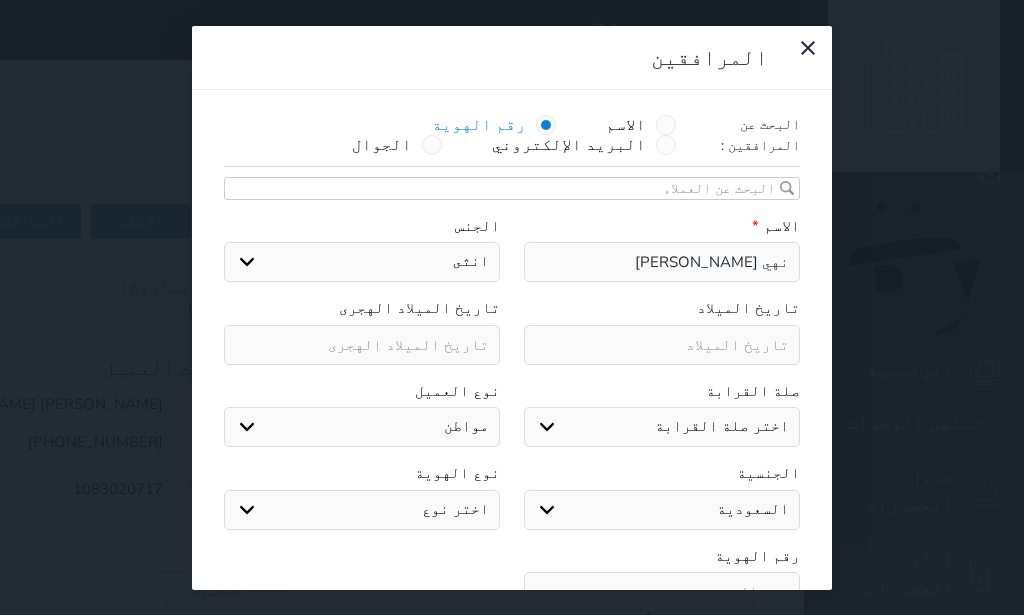 click on "اختر نوع   هوية وطنية هوية عائلية جواز السفر" at bounding box center (362, 510) 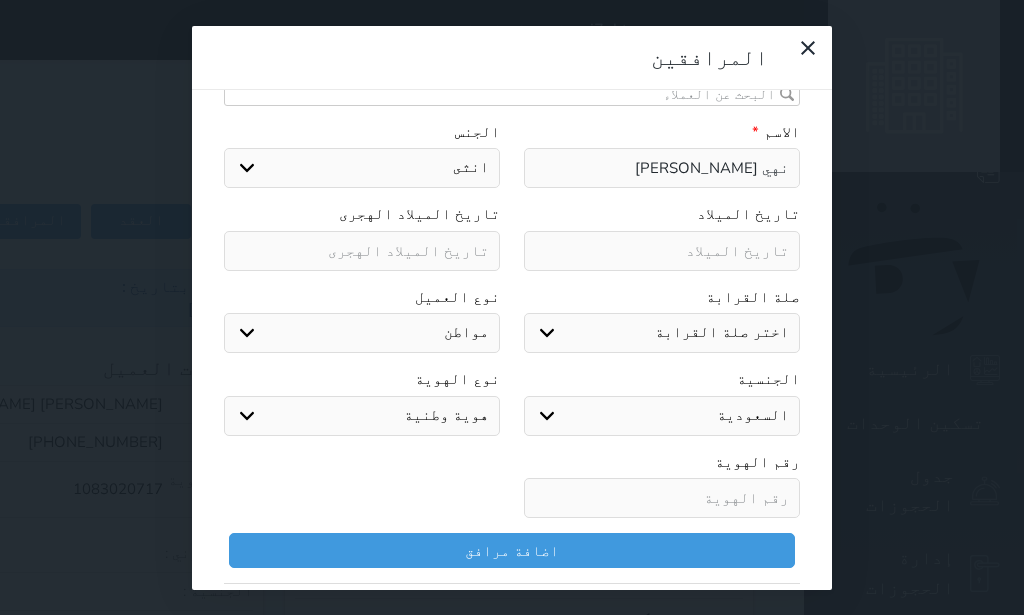 scroll, scrollTop: 0, scrollLeft: 0, axis: both 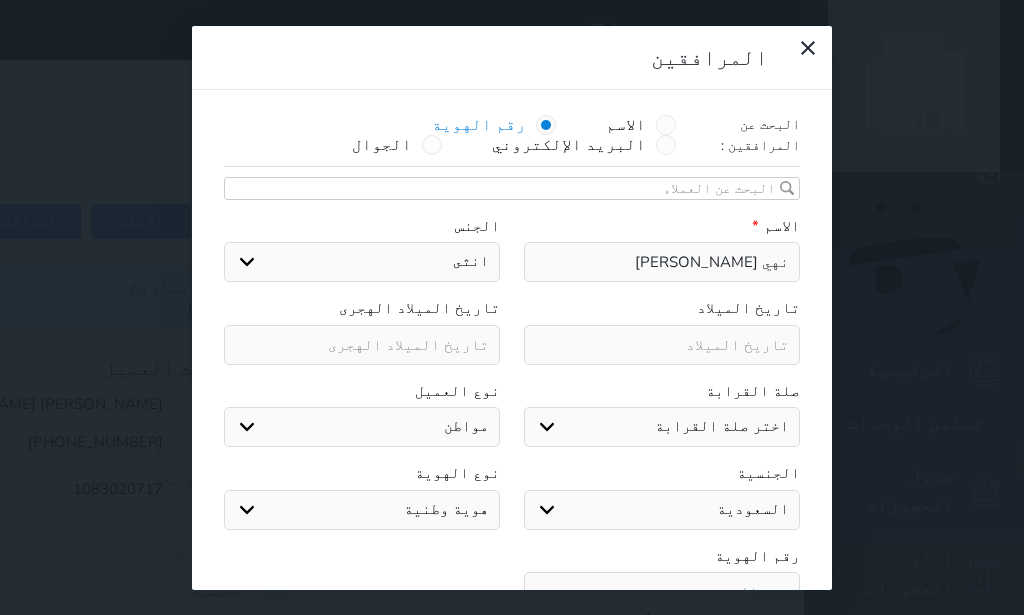 click on "اختر صلة القرابة   ابن ابنه زوجة اخ اخت اب ام زوج أخرى" at bounding box center (662, 427) 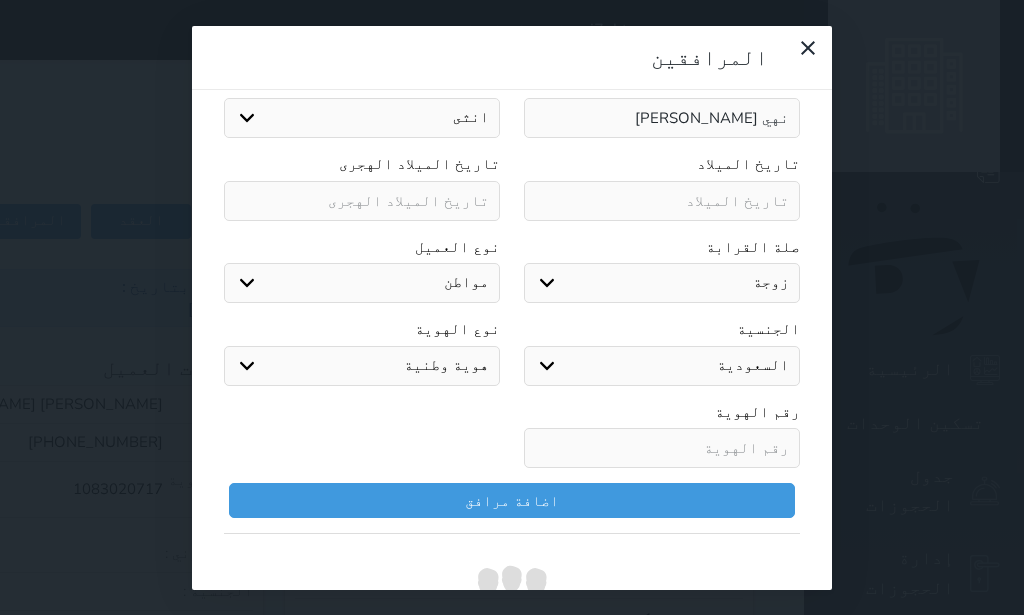 scroll, scrollTop: 253, scrollLeft: 0, axis: vertical 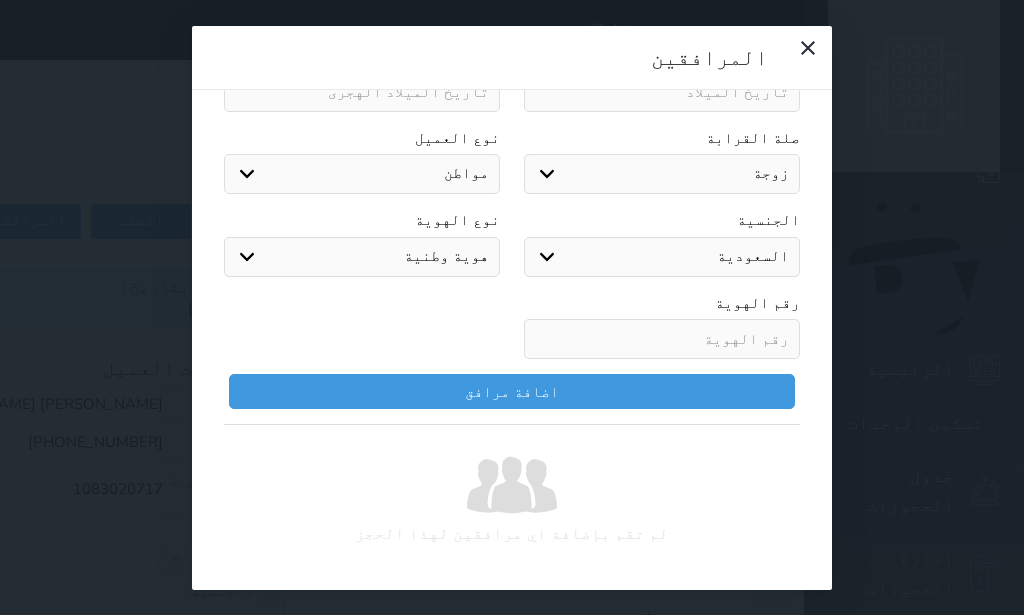click at bounding box center (662, 339) 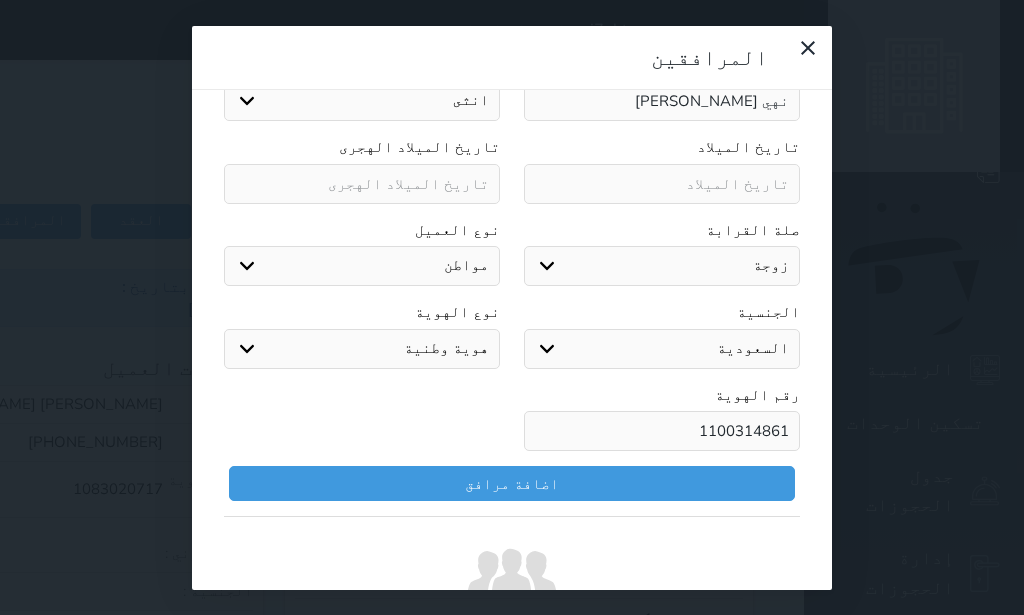 scroll, scrollTop: 253, scrollLeft: 0, axis: vertical 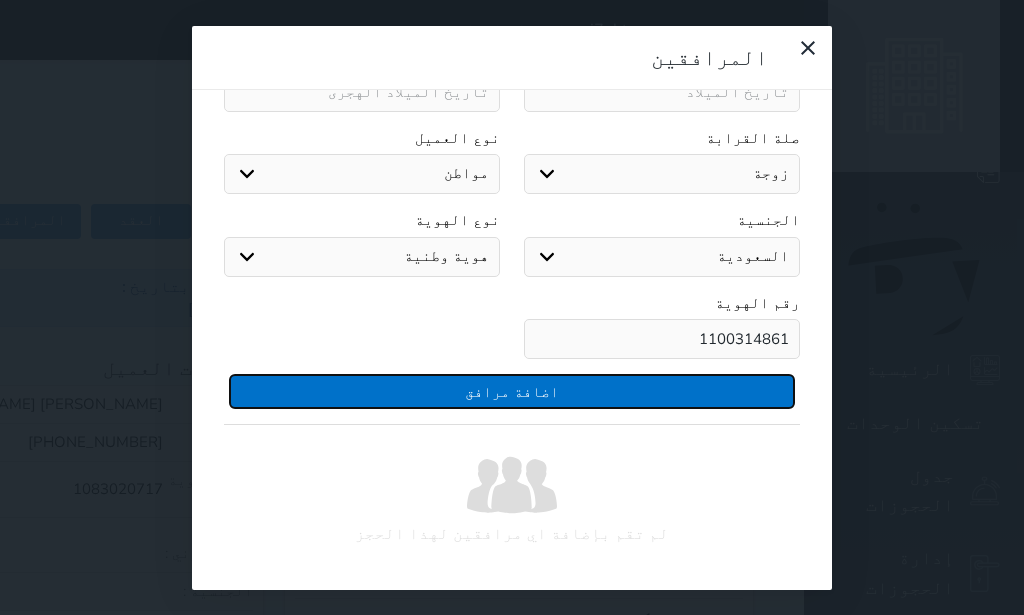 click on "اضافة مرافق" at bounding box center [512, 391] 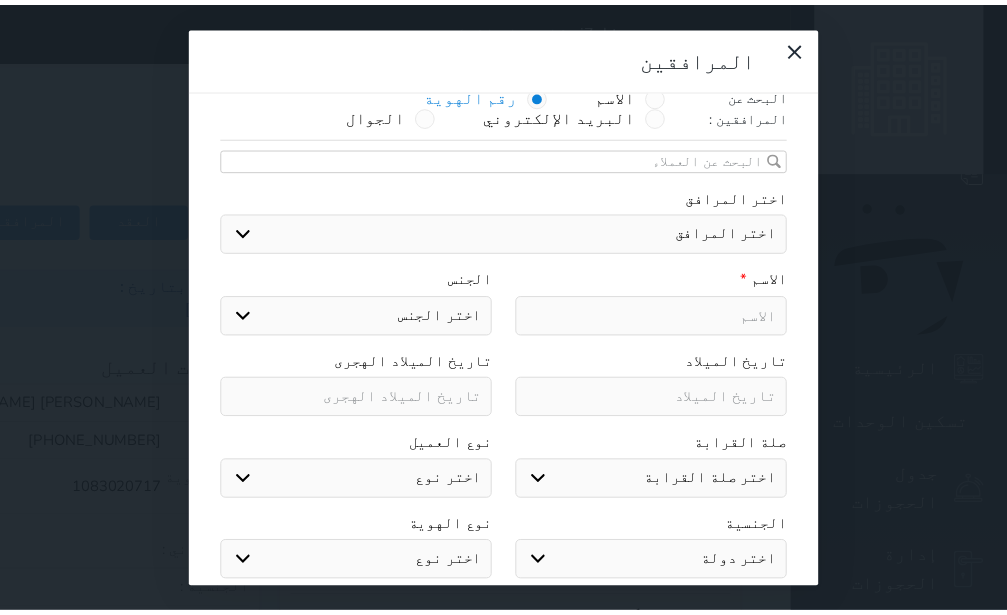 scroll, scrollTop: 0, scrollLeft: 0, axis: both 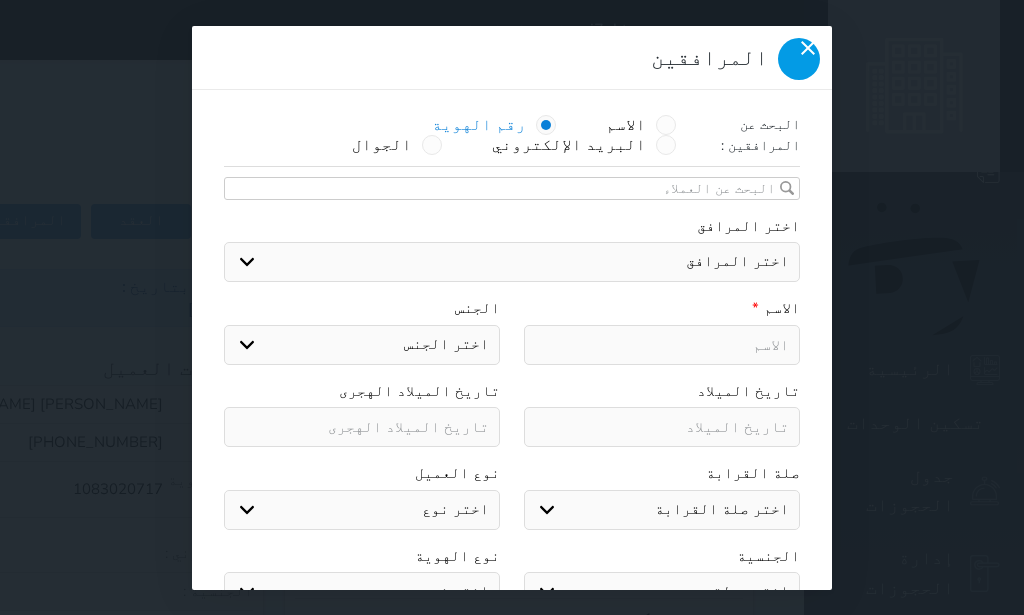 click 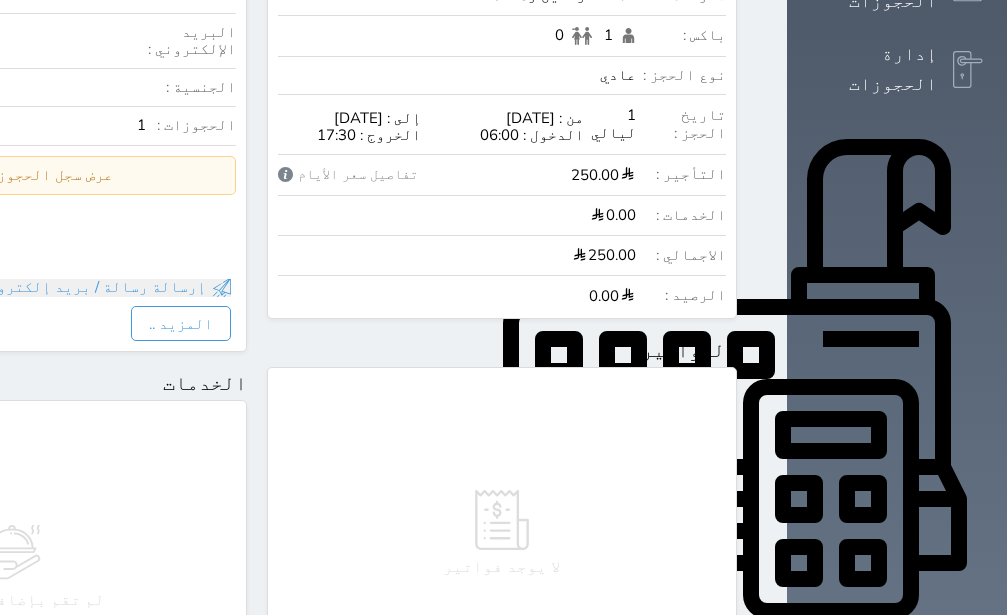 scroll, scrollTop: 0, scrollLeft: 0, axis: both 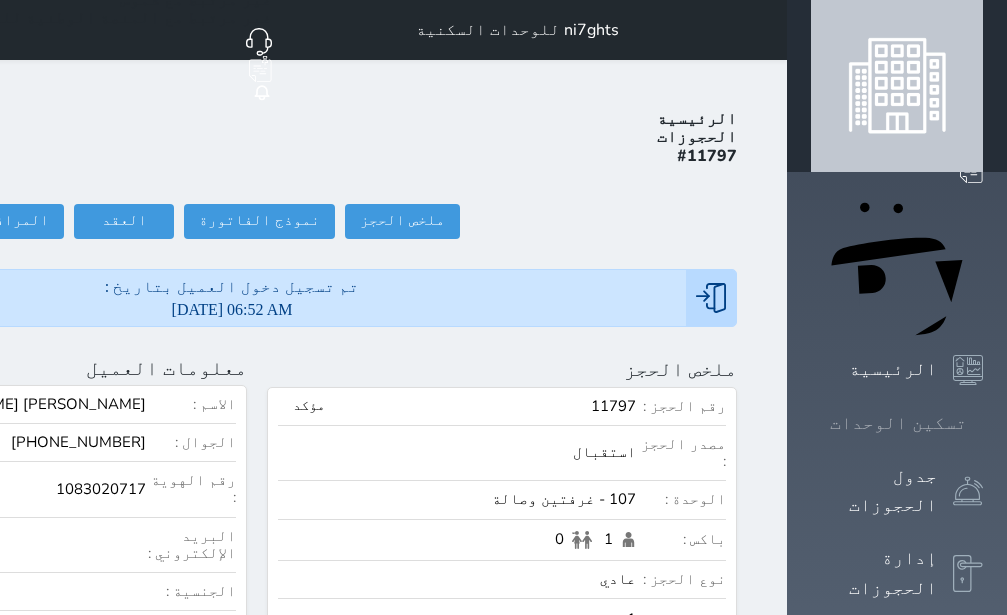 click on "تسكين الوحدات" at bounding box center (898, 423) 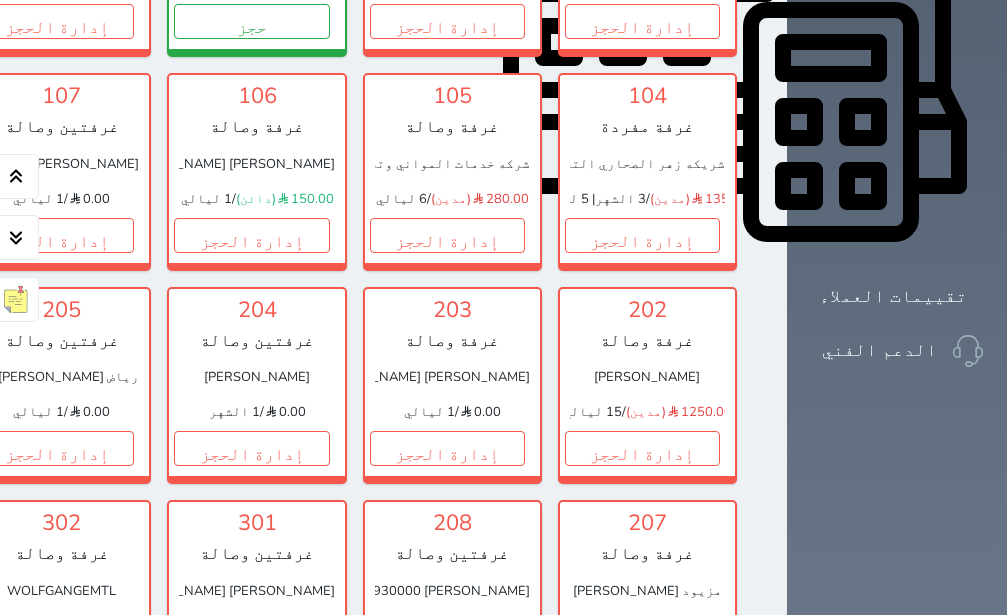 scroll, scrollTop: 960, scrollLeft: 0, axis: vertical 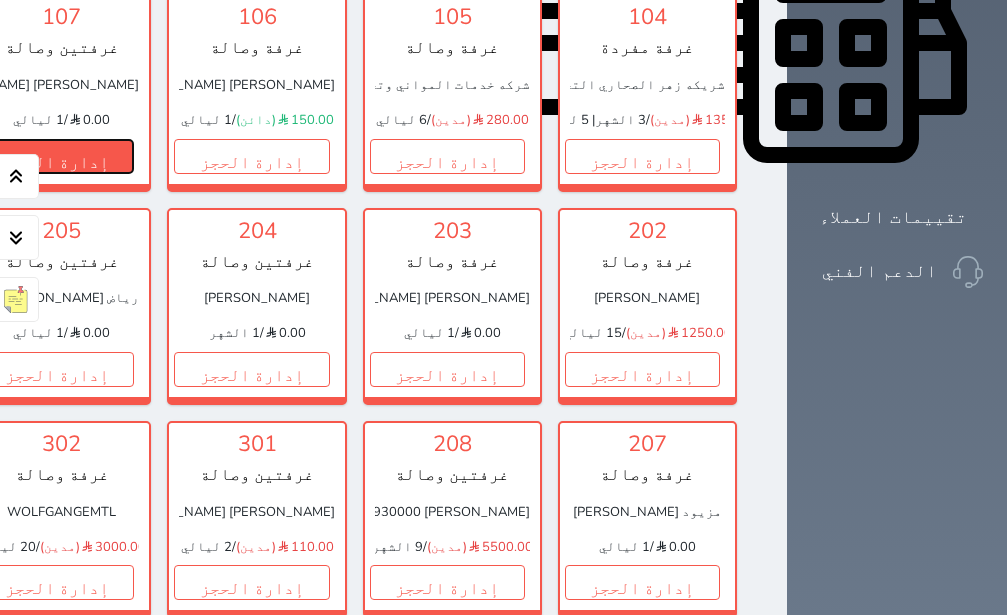click on "إدارة الحجز" at bounding box center (56, 156) 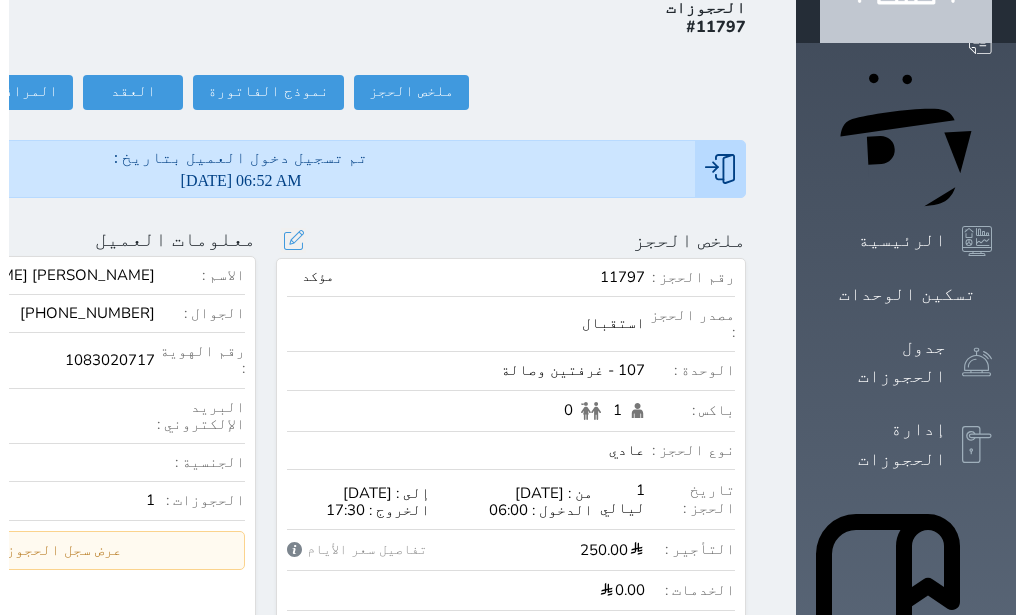scroll, scrollTop: 102, scrollLeft: 0, axis: vertical 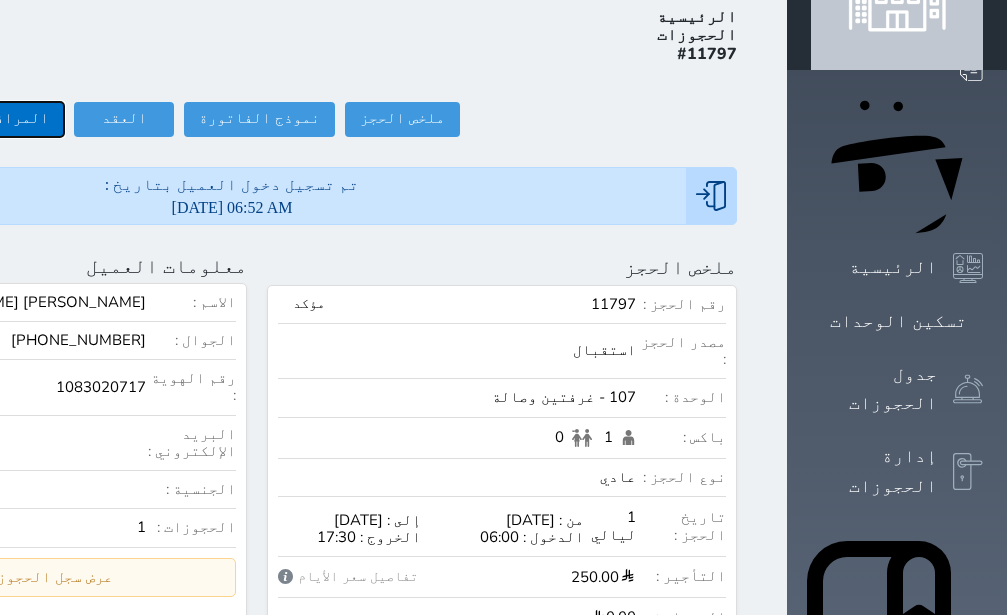 click on "المرافقين (1)" at bounding box center (-3, 119) 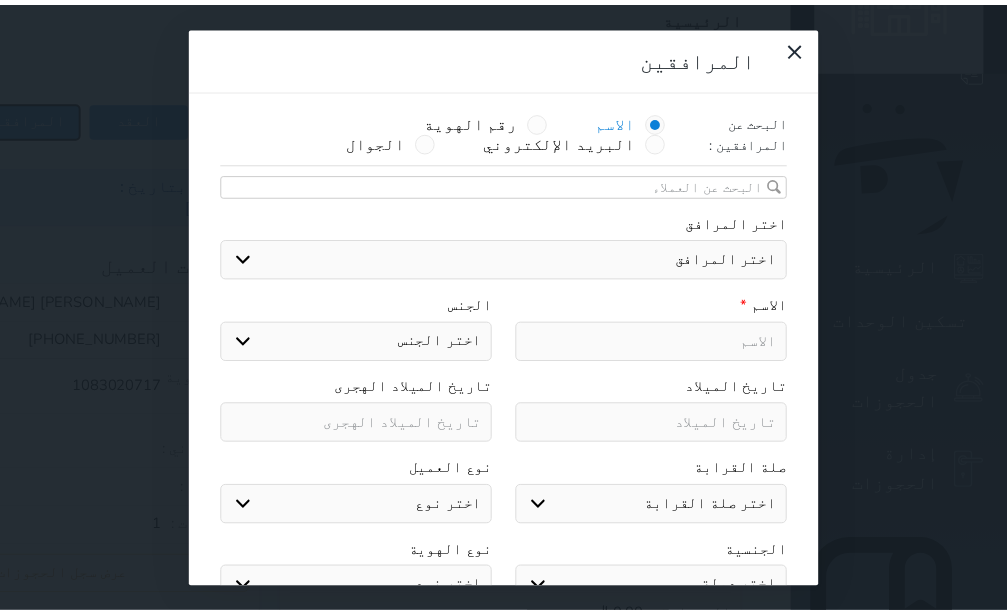 scroll, scrollTop: 0, scrollLeft: 0, axis: both 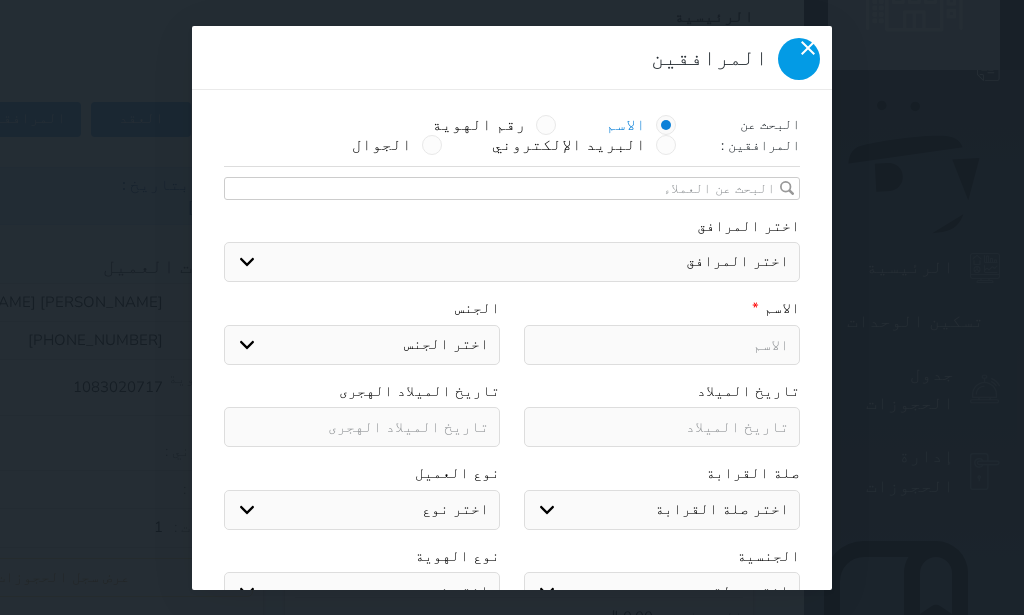 click 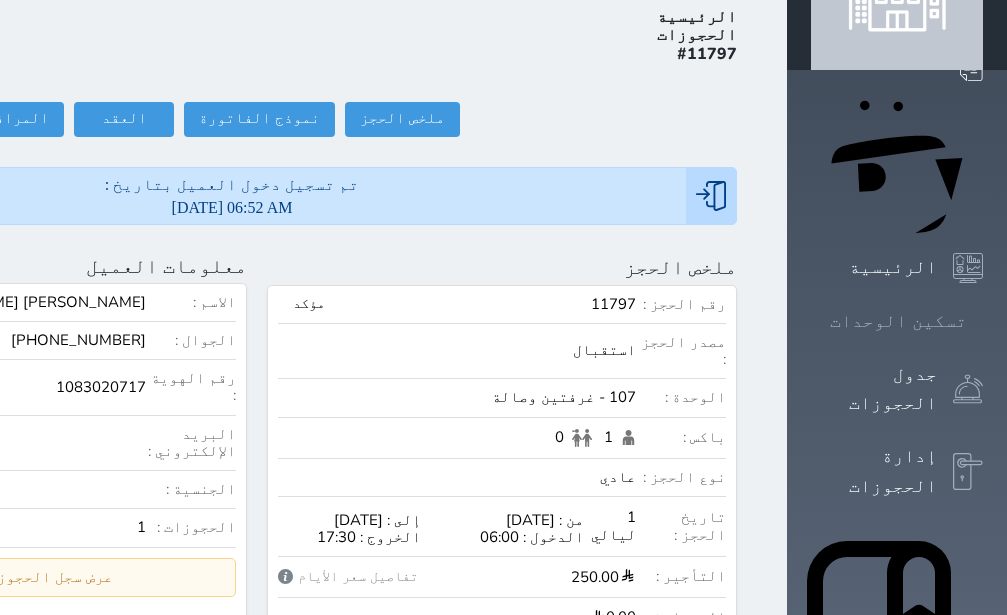 click on "تسكين الوحدات" at bounding box center [898, 321] 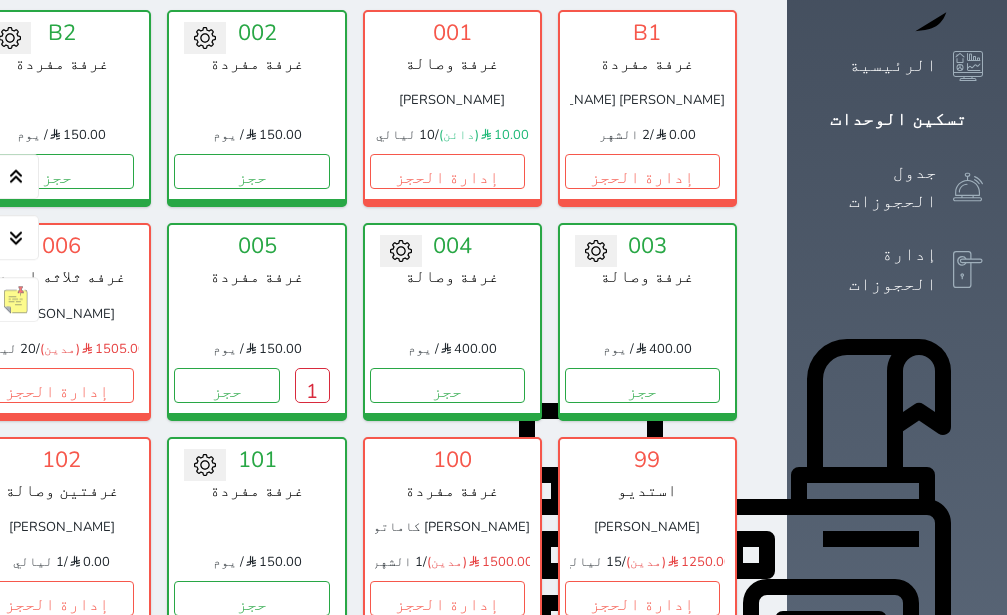 scroll, scrollTop: 291, scrollLeft: 0, axis: vertical 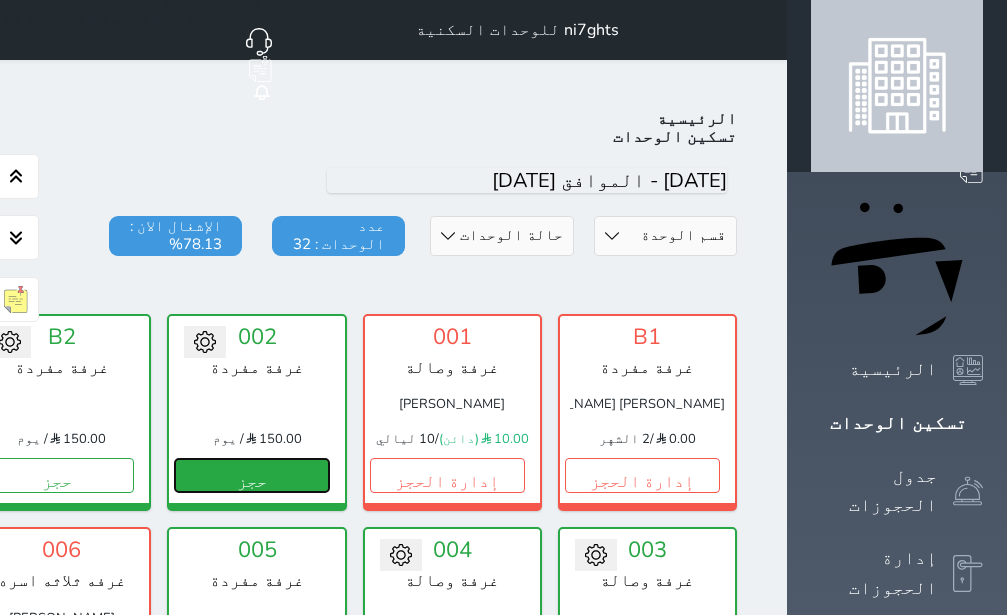 click on "حجز" at bounding box center [251, 475] 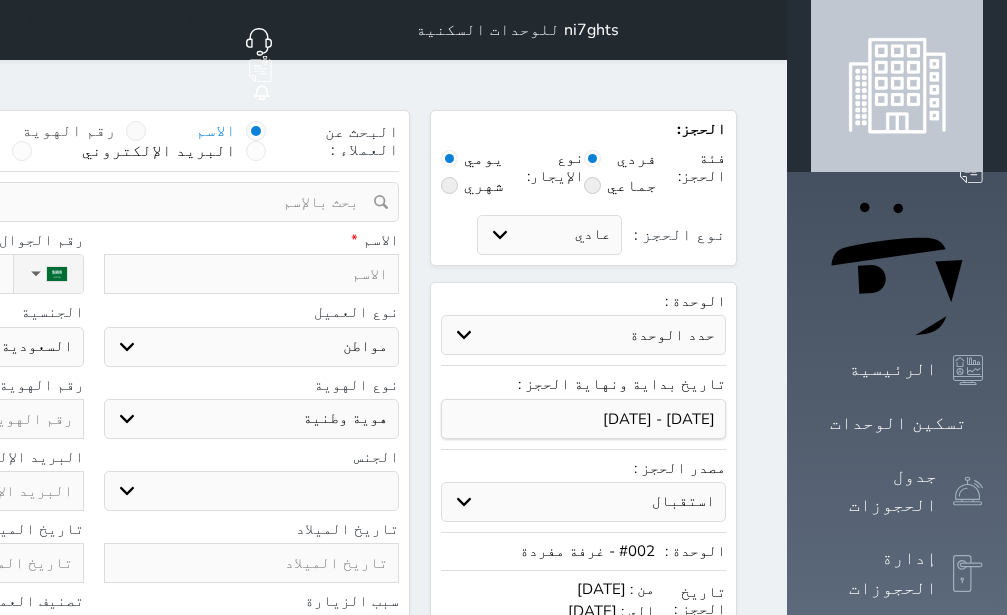click at bounding box center (136, 131) 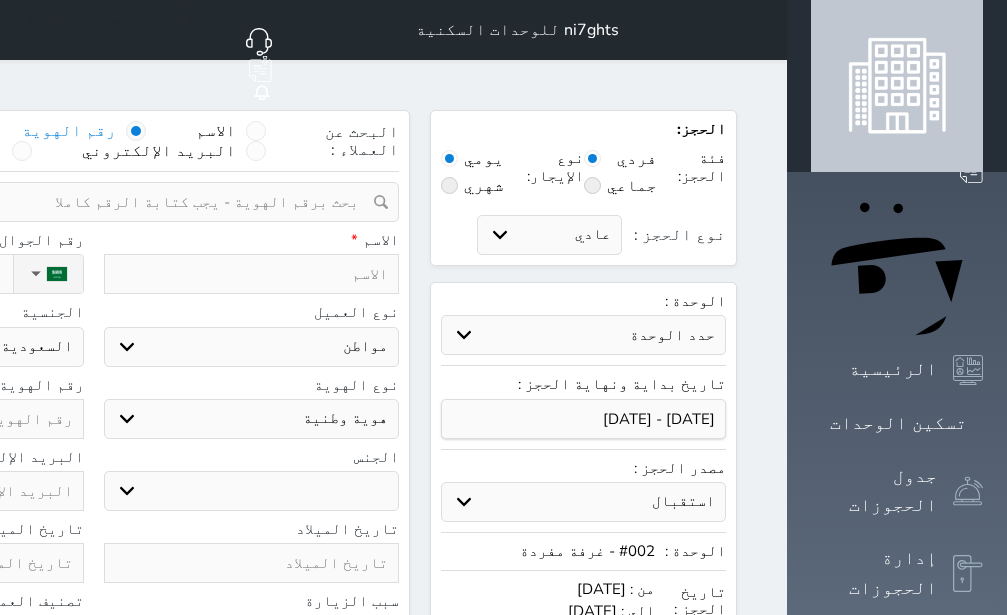 click at bounding box center [86, 202] 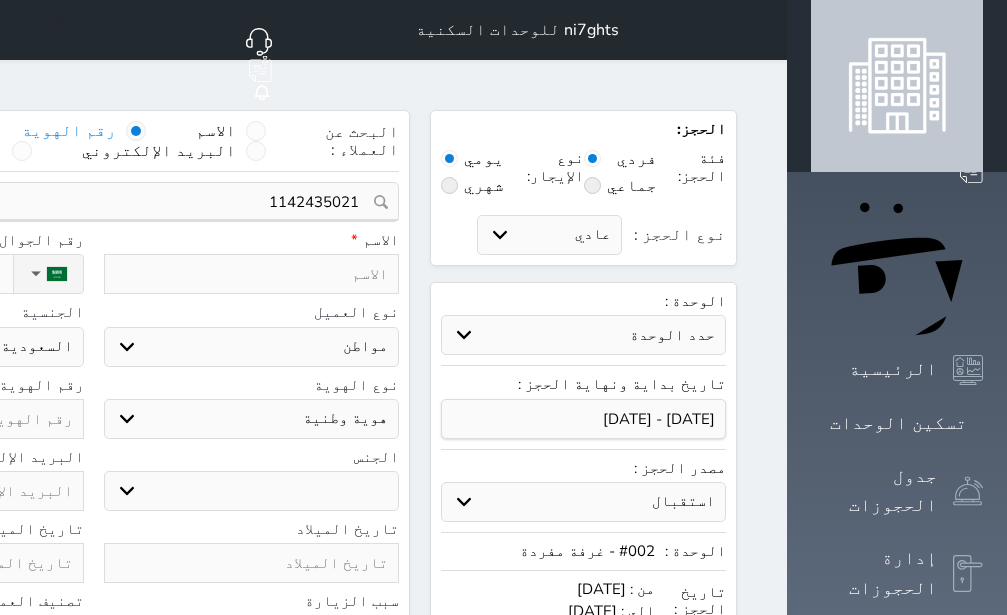 click at bounding box center (252, 274) 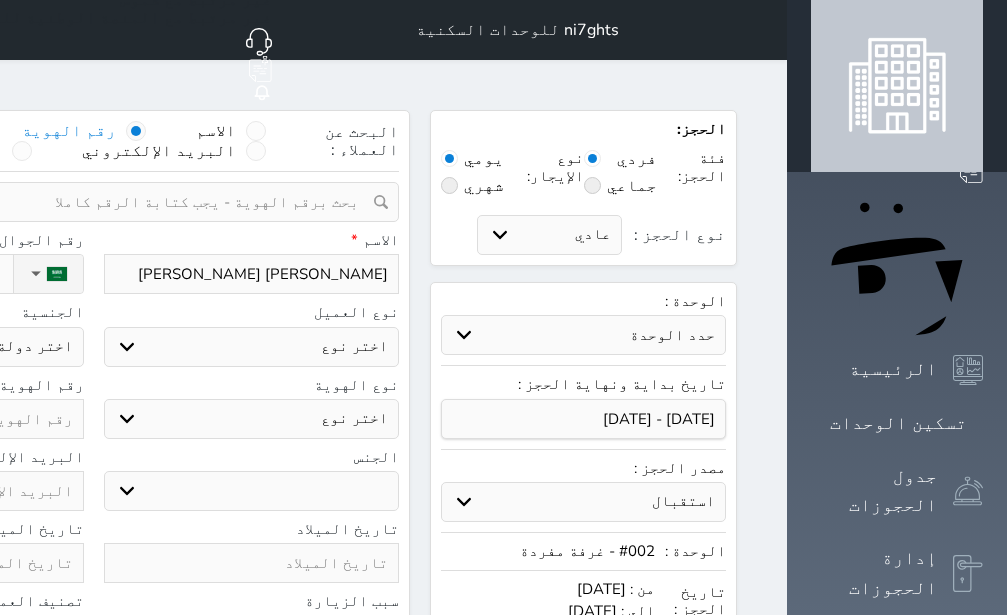 click at bounding box center [-64, 419] 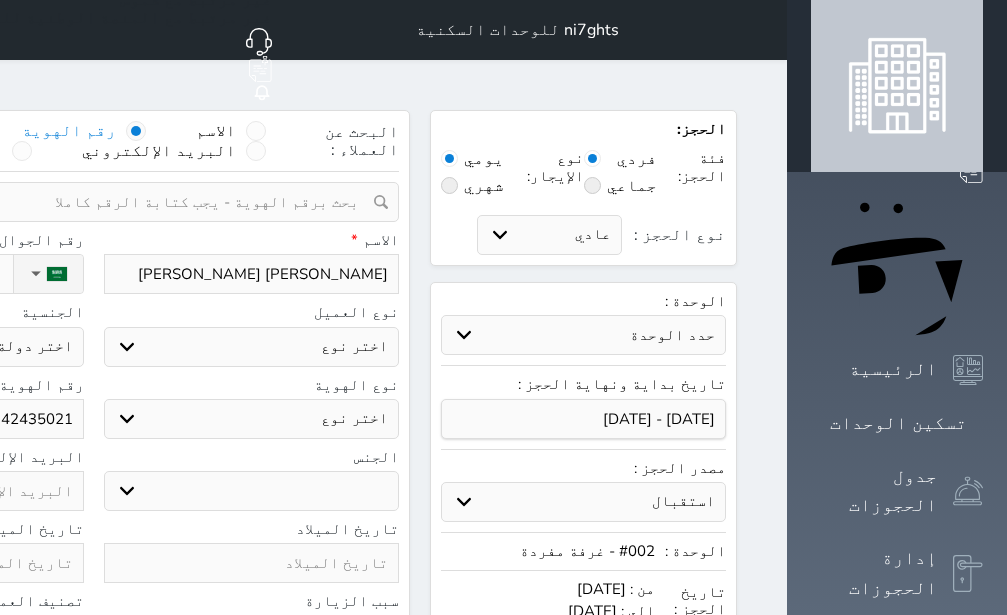 click on "نوع الحجز :" at bounding box center (-100, 274) 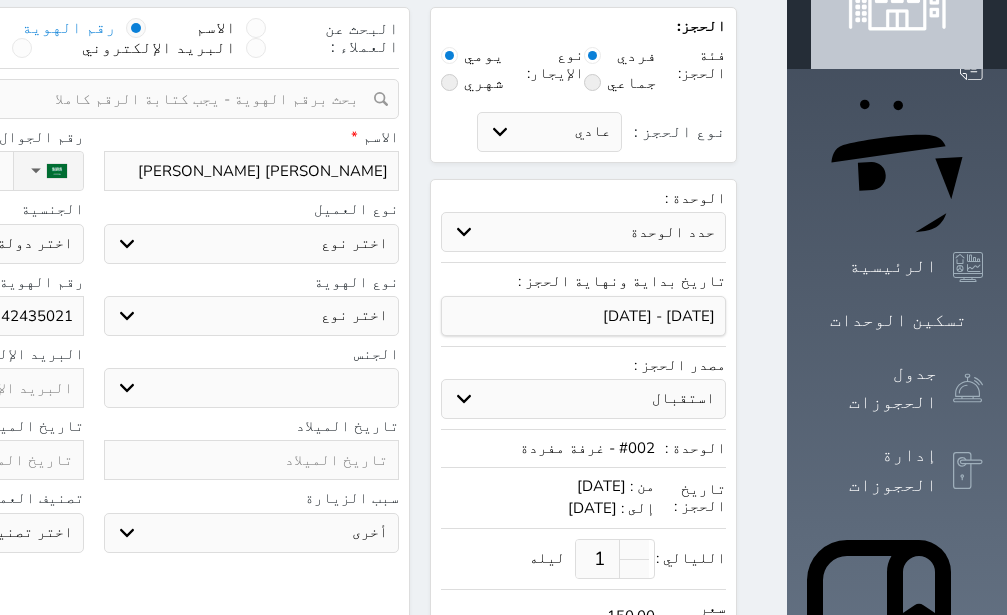 scroll, scrollTop: 564, scrollLeft: 0, axis: vertical 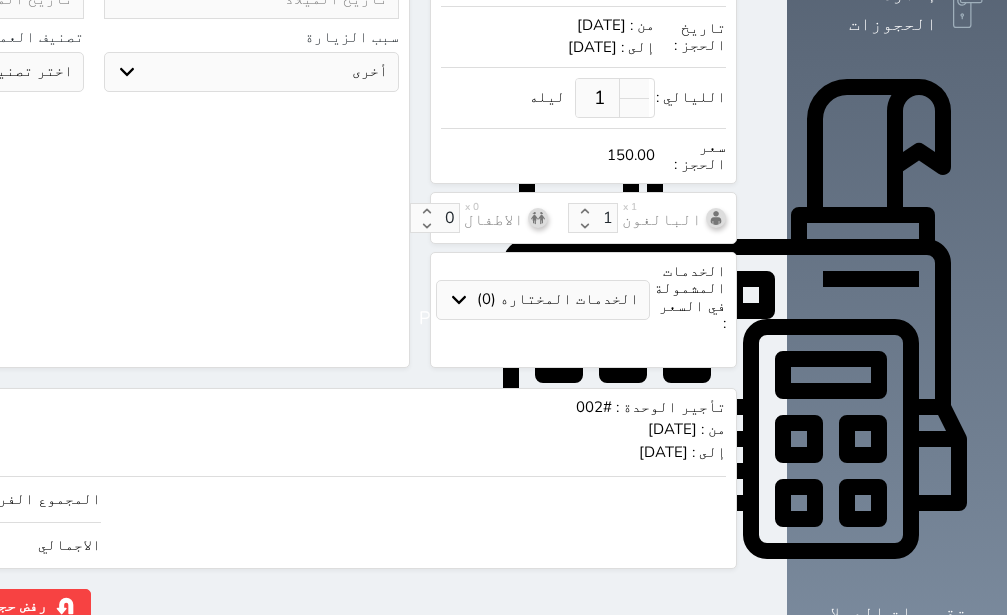 click on "150" at bounding box center (-147, 499) 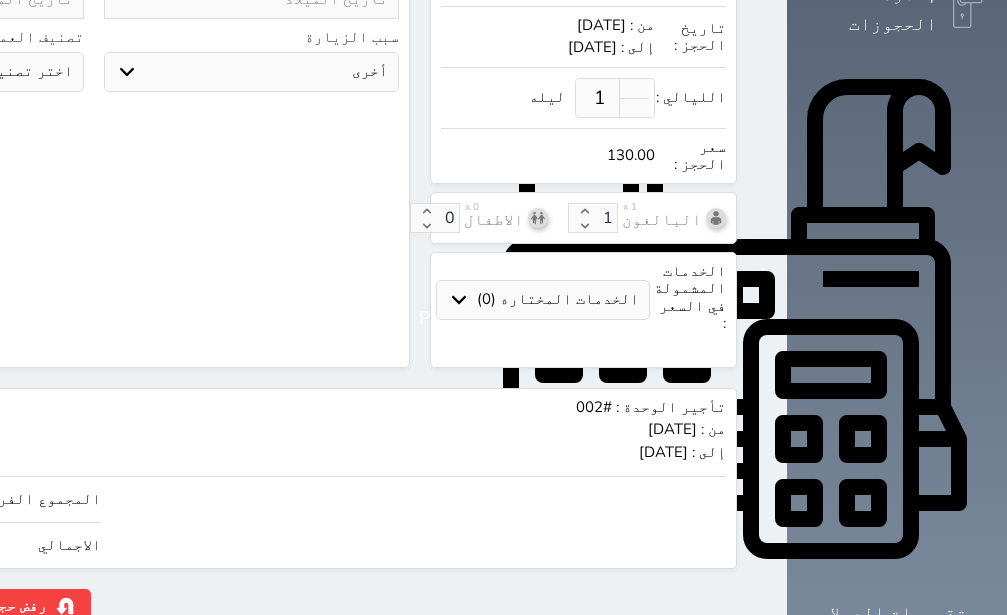 click on "حجز" at bounding box center (-130, 606) 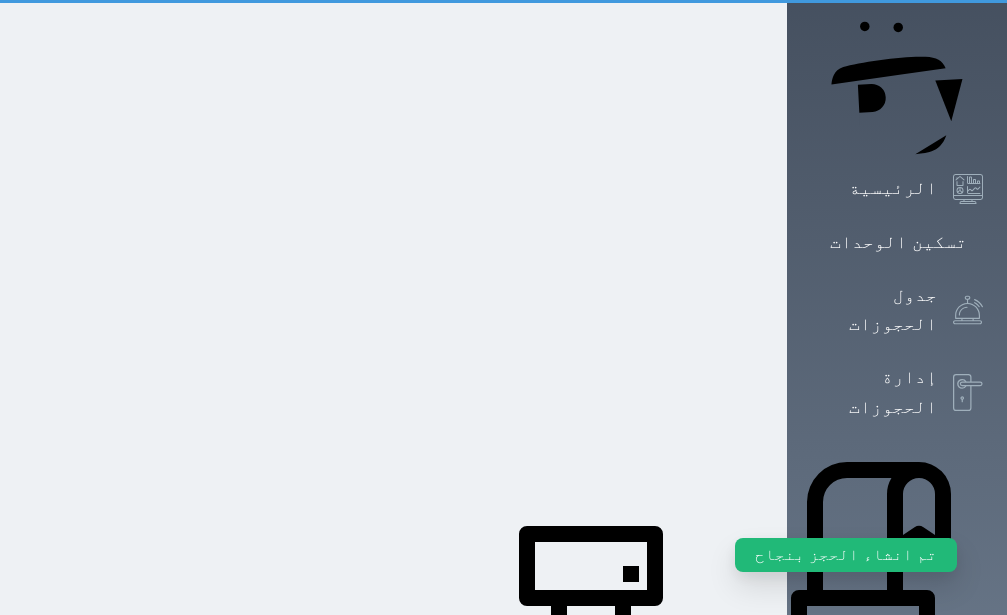scroll, scrollTop: 0, scrollLeft: 0, axis: both 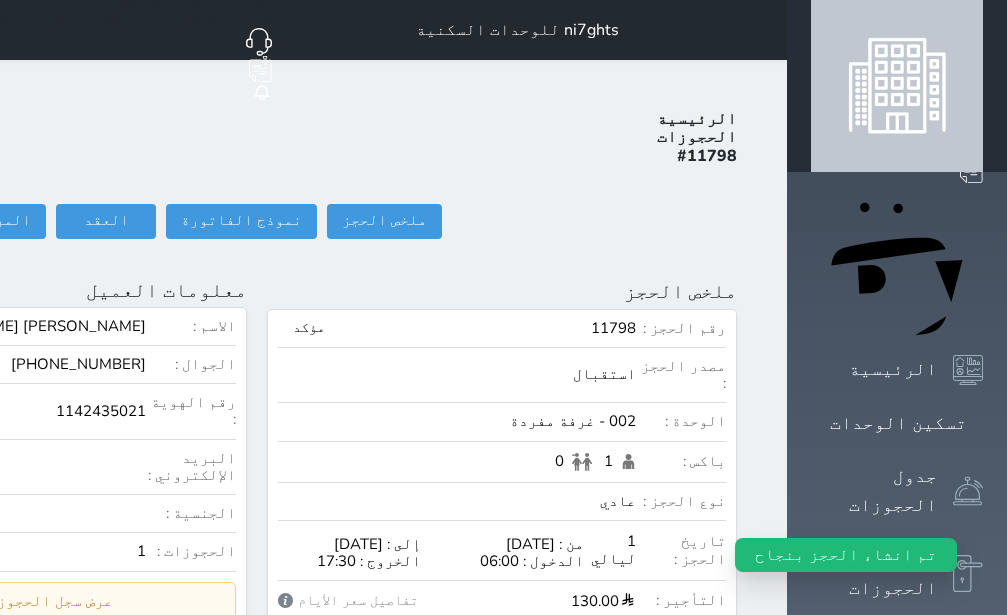 click on "تسجيل دخول" at bounding box center [-156, 221] 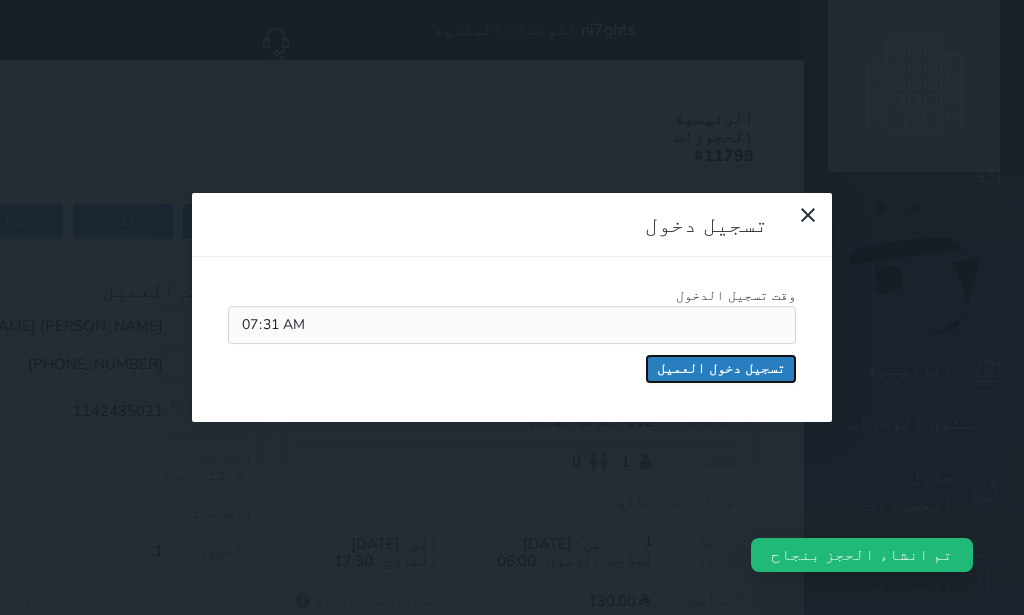 click on "تسجيل دخول العميل" at bounding box center [721, 369] 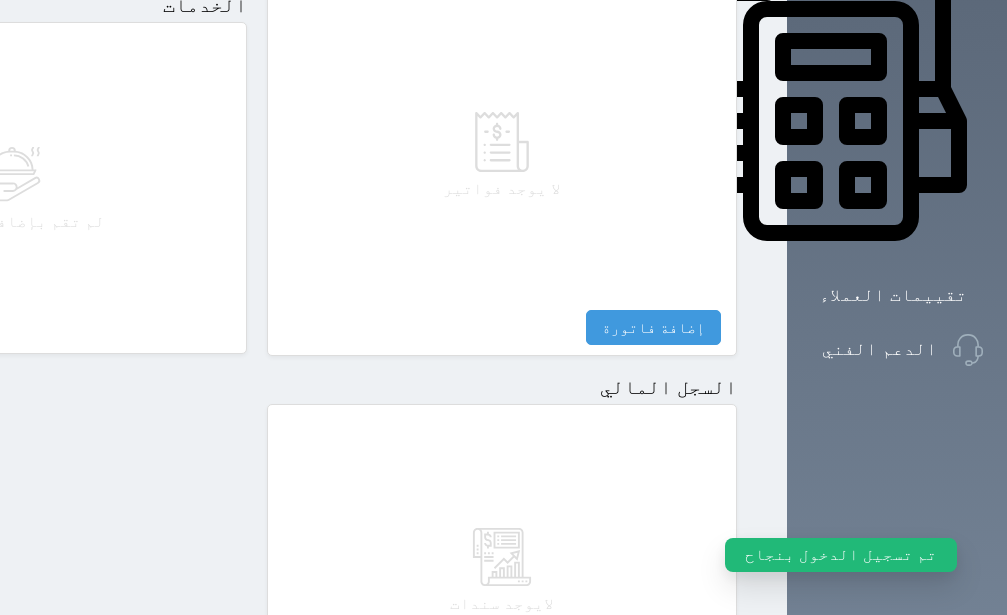 scroll, scrollTop: 1110, scrollLeft: 0, axis: vertical 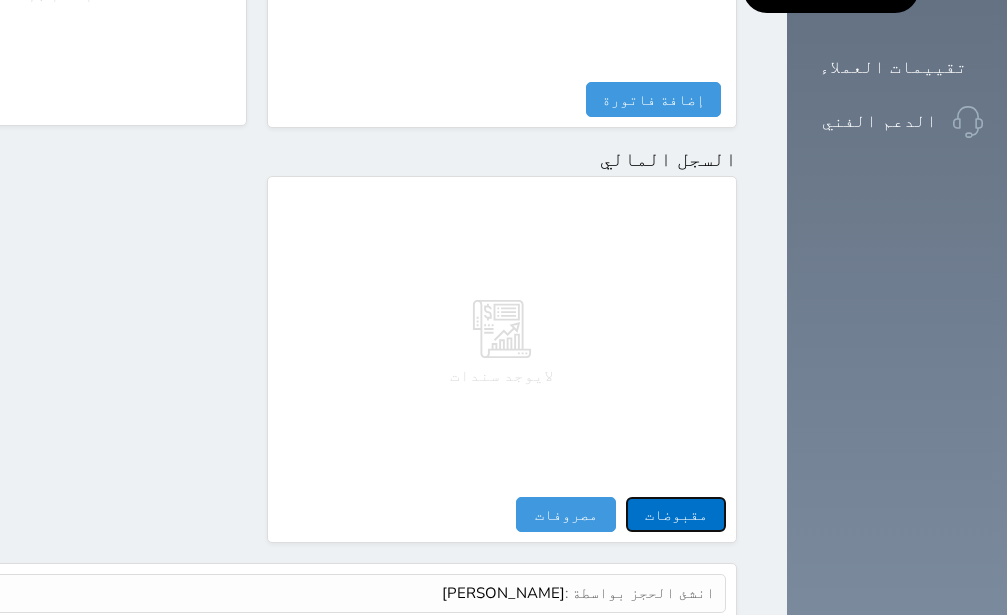 click on "مقبوضات" at bounding box center [676, 514] 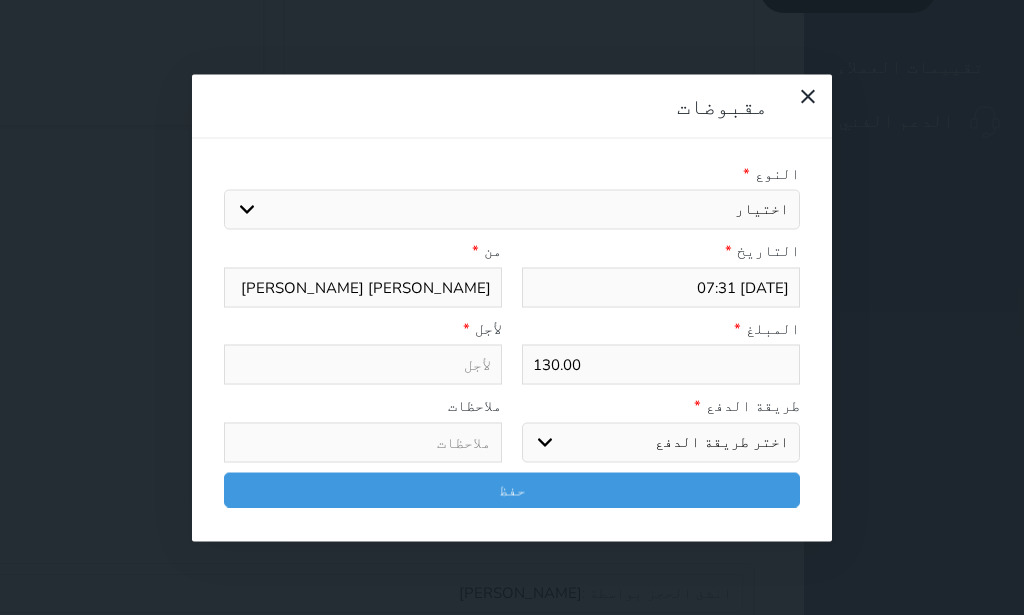 click on "اختيار   ايجار تامين [DEMOGRAPHIC_DATA]" at bounding box center [512, 210] 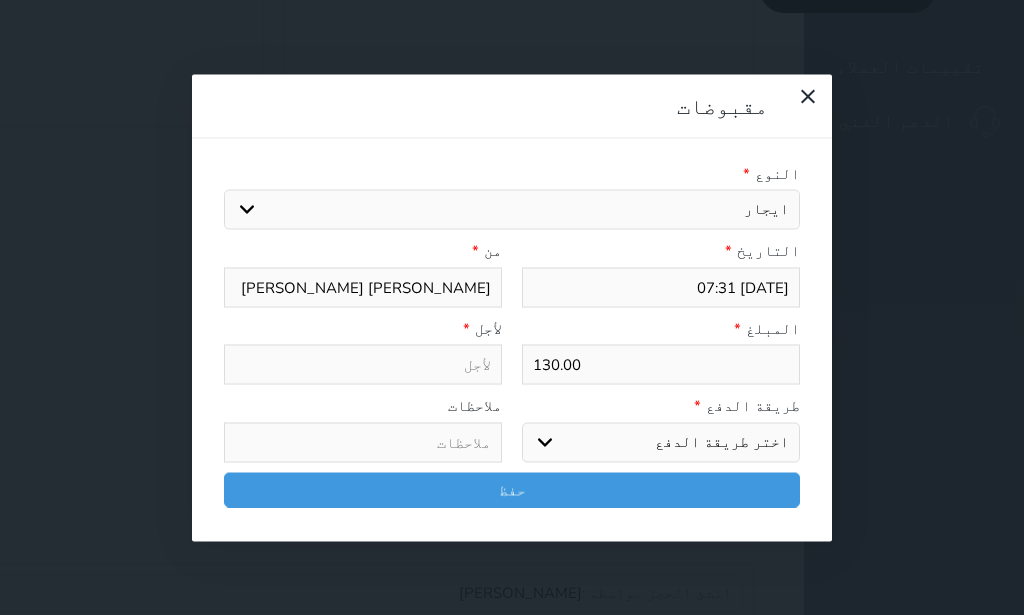 click on "ايجار" at bounding box center (0, 0) 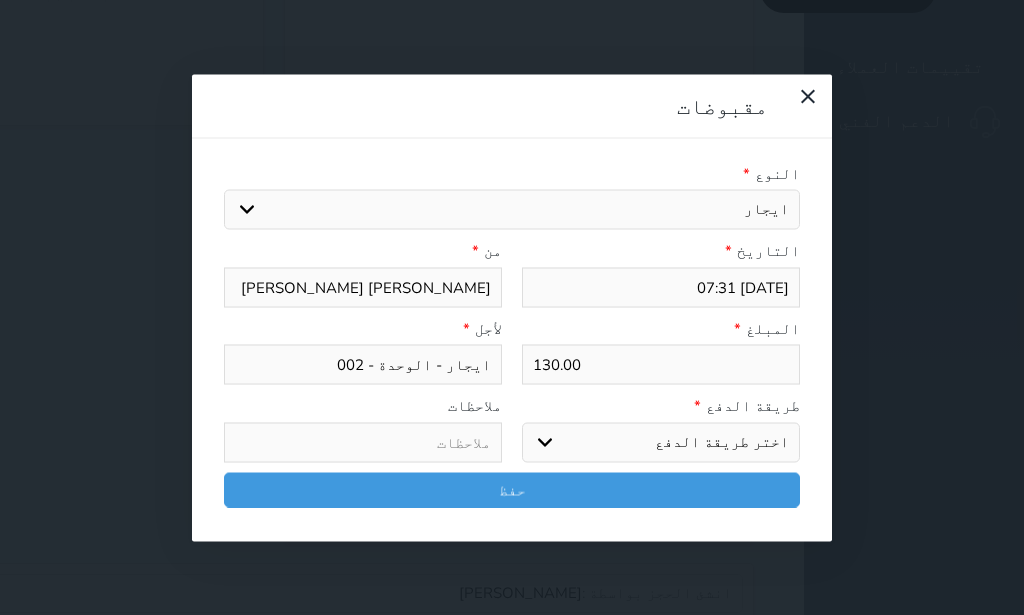click on "130.00" at bounding box center [661, 365] 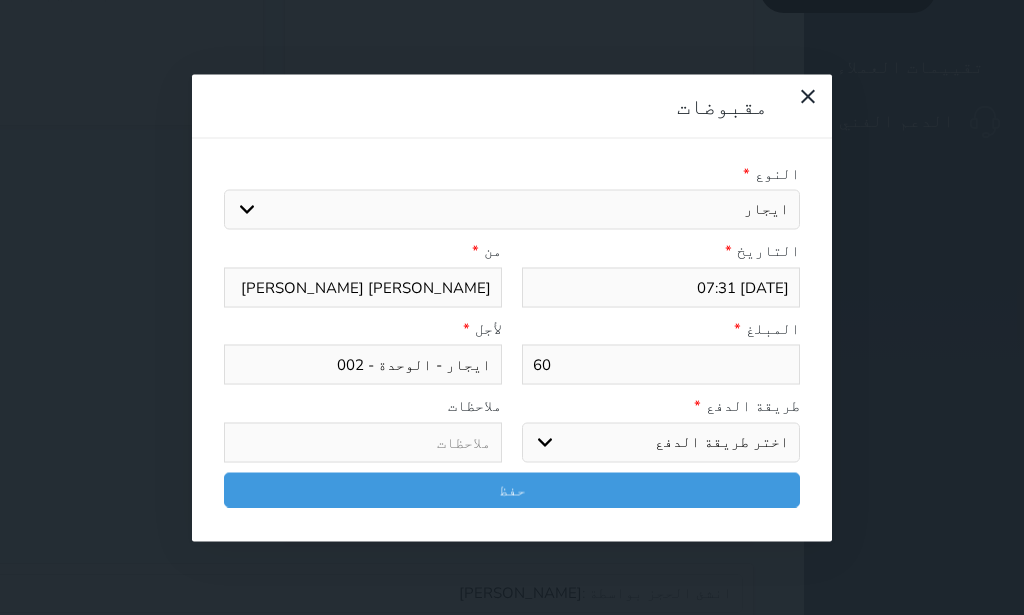 click on "اختر طريقة الدفع   دفع نقدى   تحويل بنكى   مدى   بطاقة ائتمان   آجل" at bounding box center [661, 442] 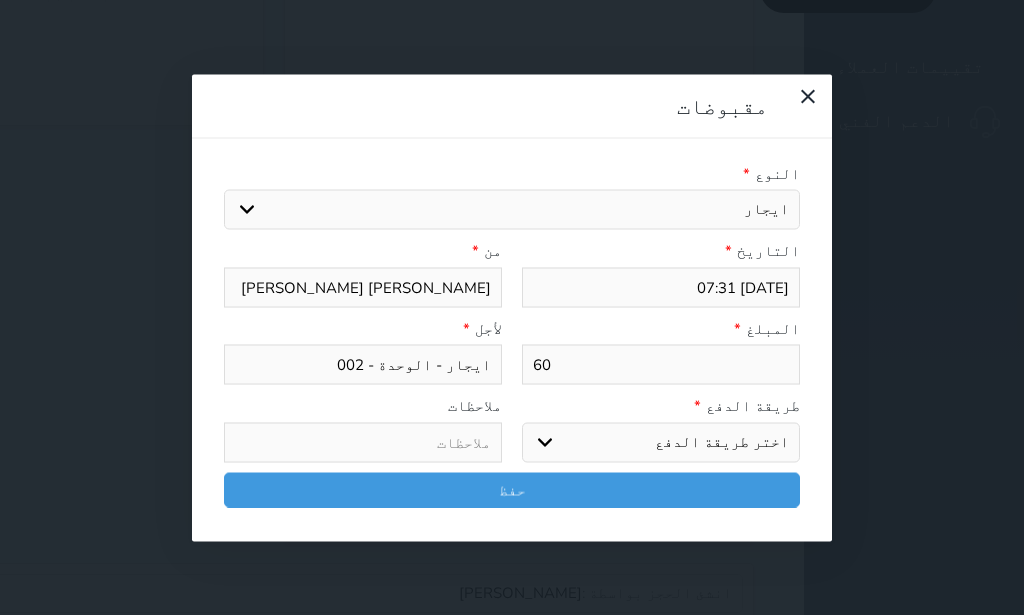 click on "دفع نقدى" at bounding box center (0, 0) 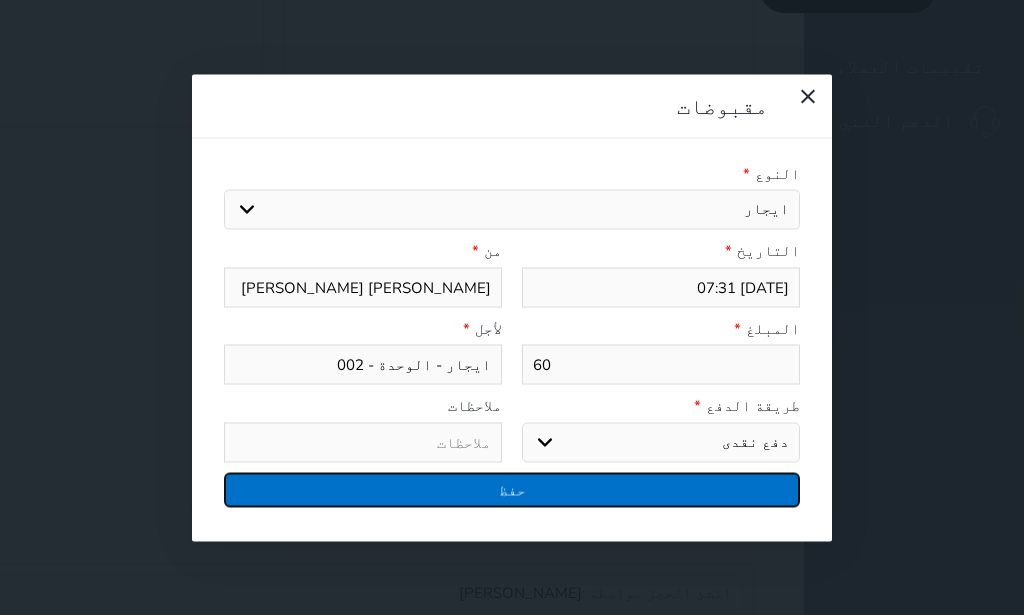 click on "حفظ" at bounding box center [512, 489] 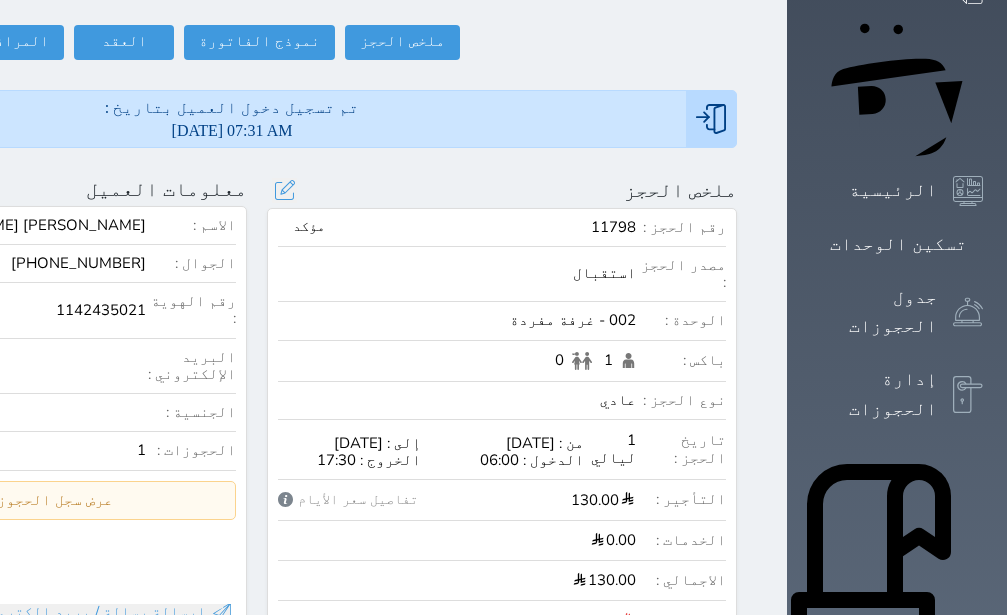 scroll, scrollTop: 0, scrollLeft: 0, axis: both 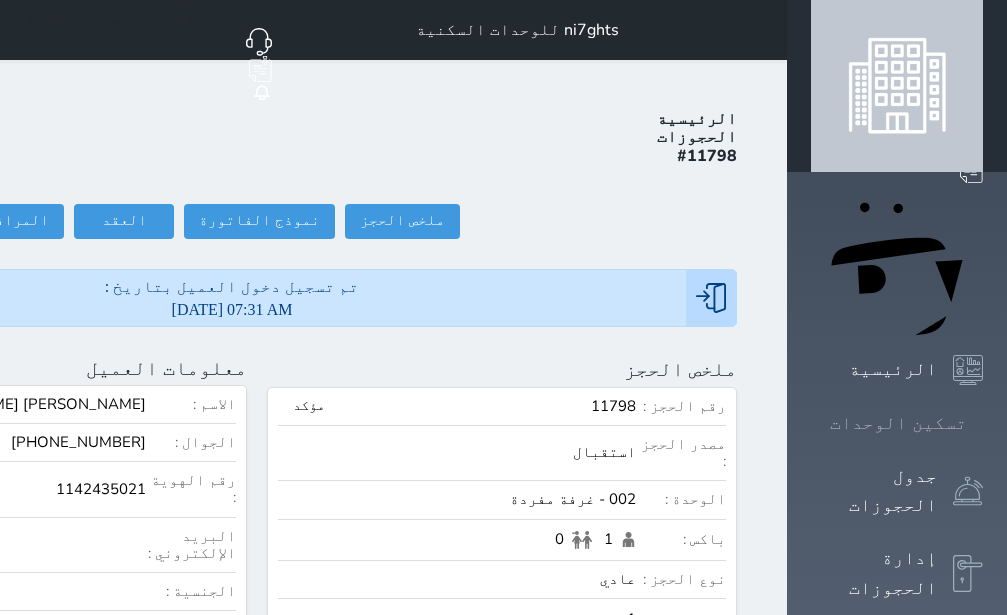 click on "تسكين الوحدات" at bounding box center (898, 423) 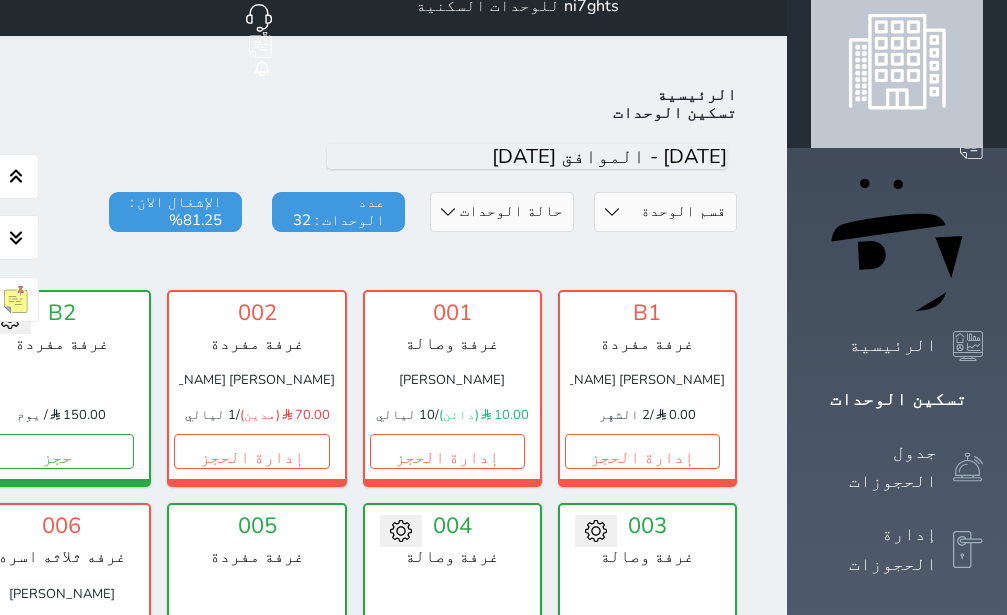 scroll, scrollTop: 0, scrollLeft: 0, axis: both 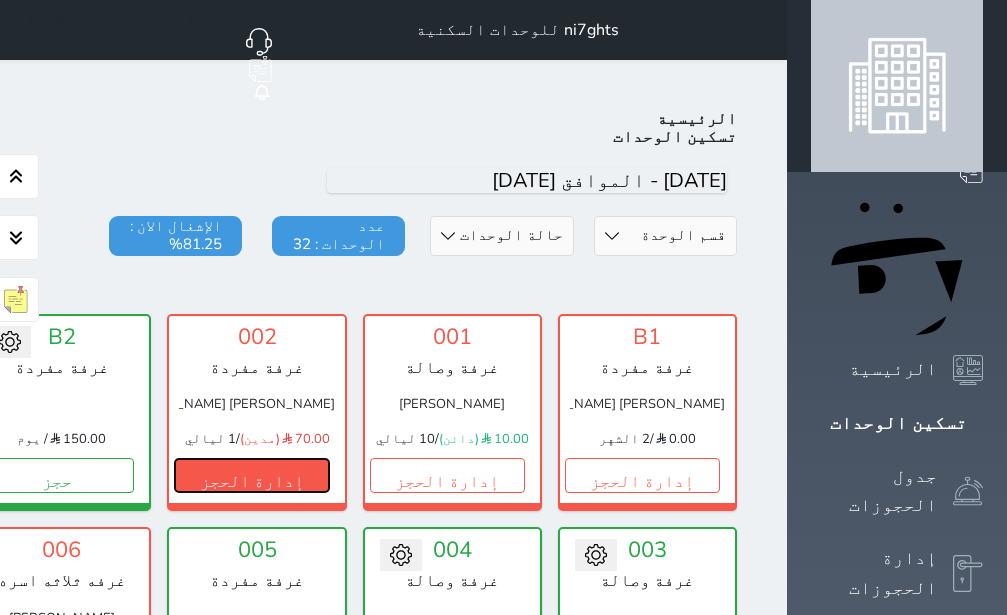 click on "إدارة الحجز" at bounding box center (251, 475) 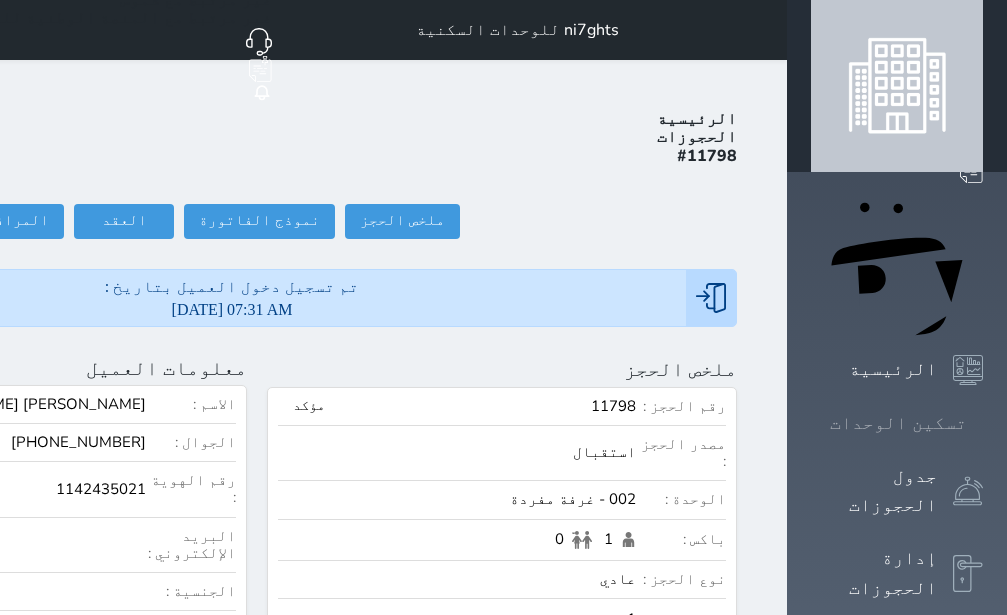 click on "تسكين الوحدات" at bounding box center (898, 423) 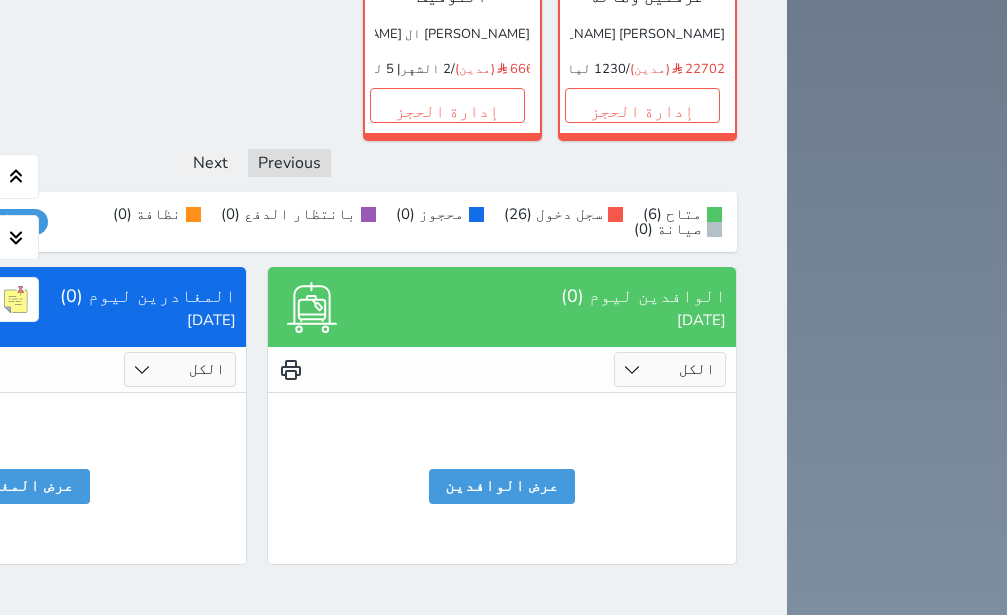 scroll, scrollTop: 1803, scrollLeft: 0, axis: vertical 